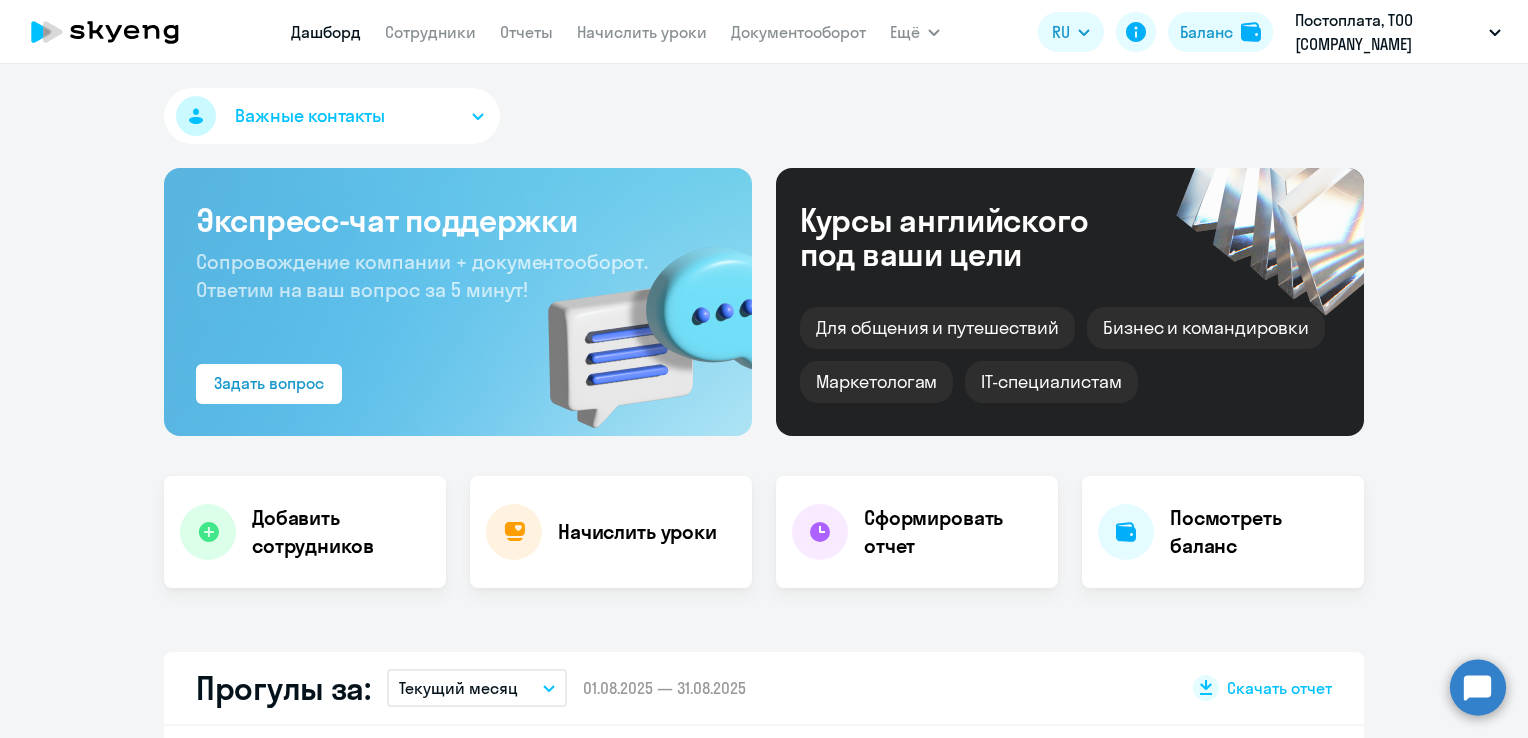 scroll, scrollTop: 0, scrollLeft: 0, axis: both 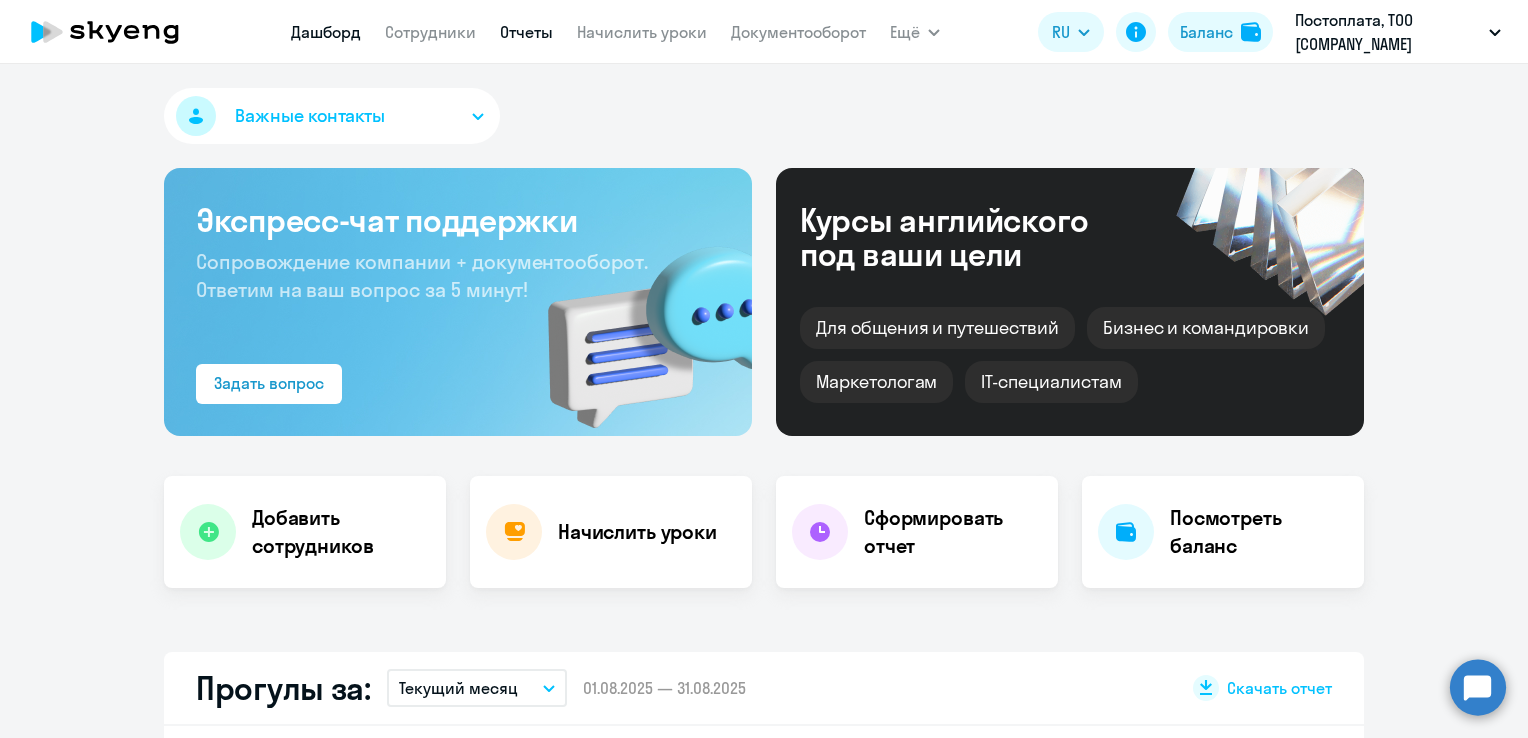 click on "Отчеты" at bounding box center (526, 32) 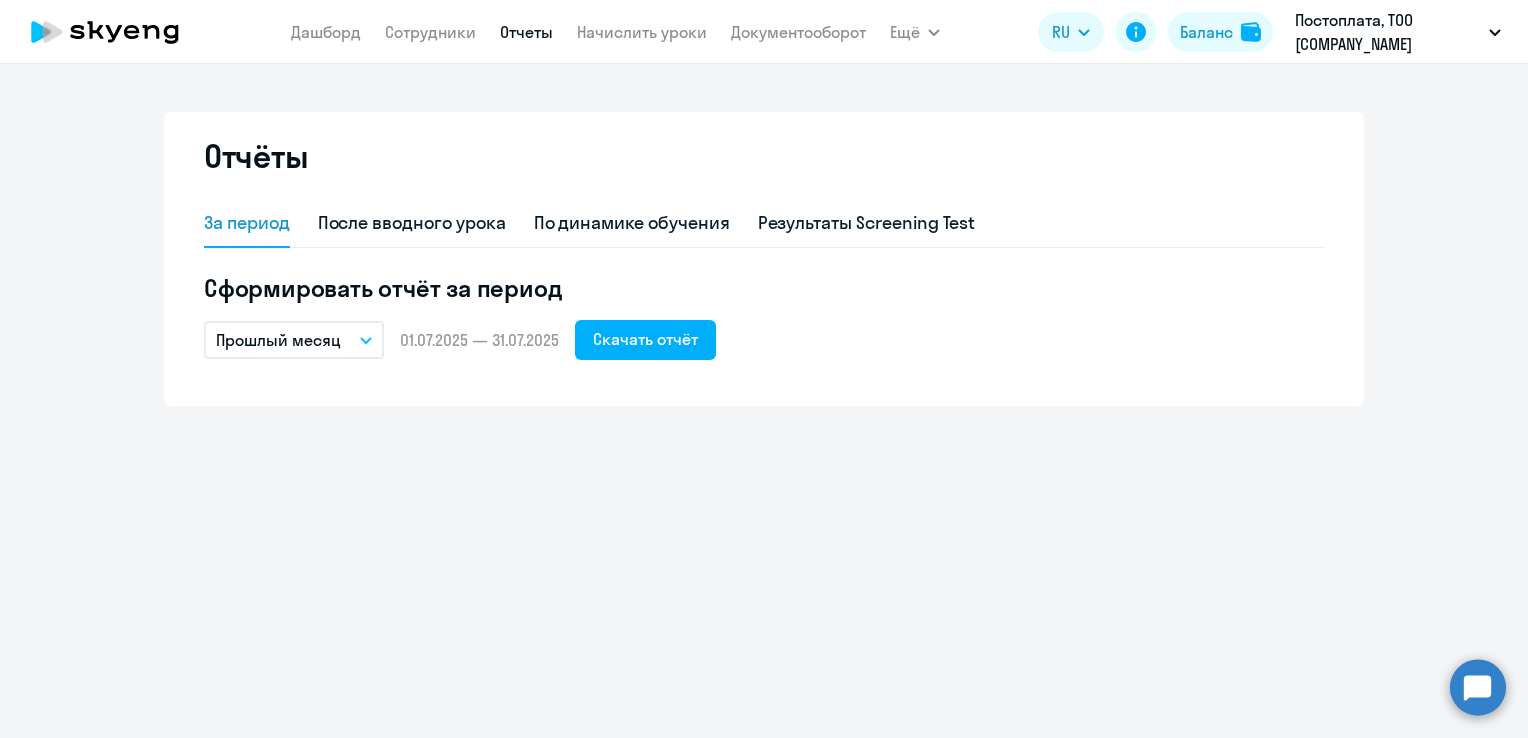 click on "Прошлый месяц" at bounding box center (294, 340) 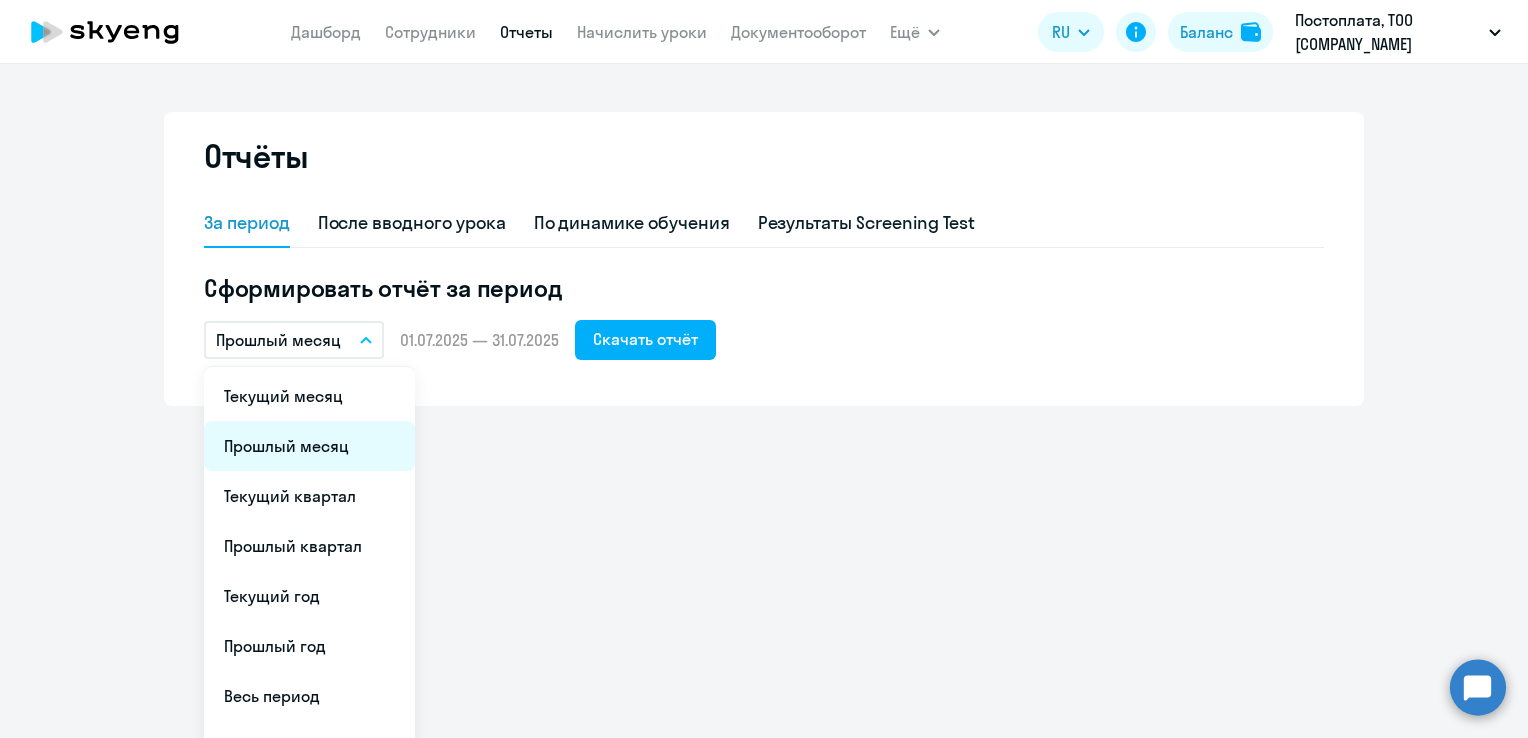 click on "Прошлый месяц" at bounding box center [309, 446] 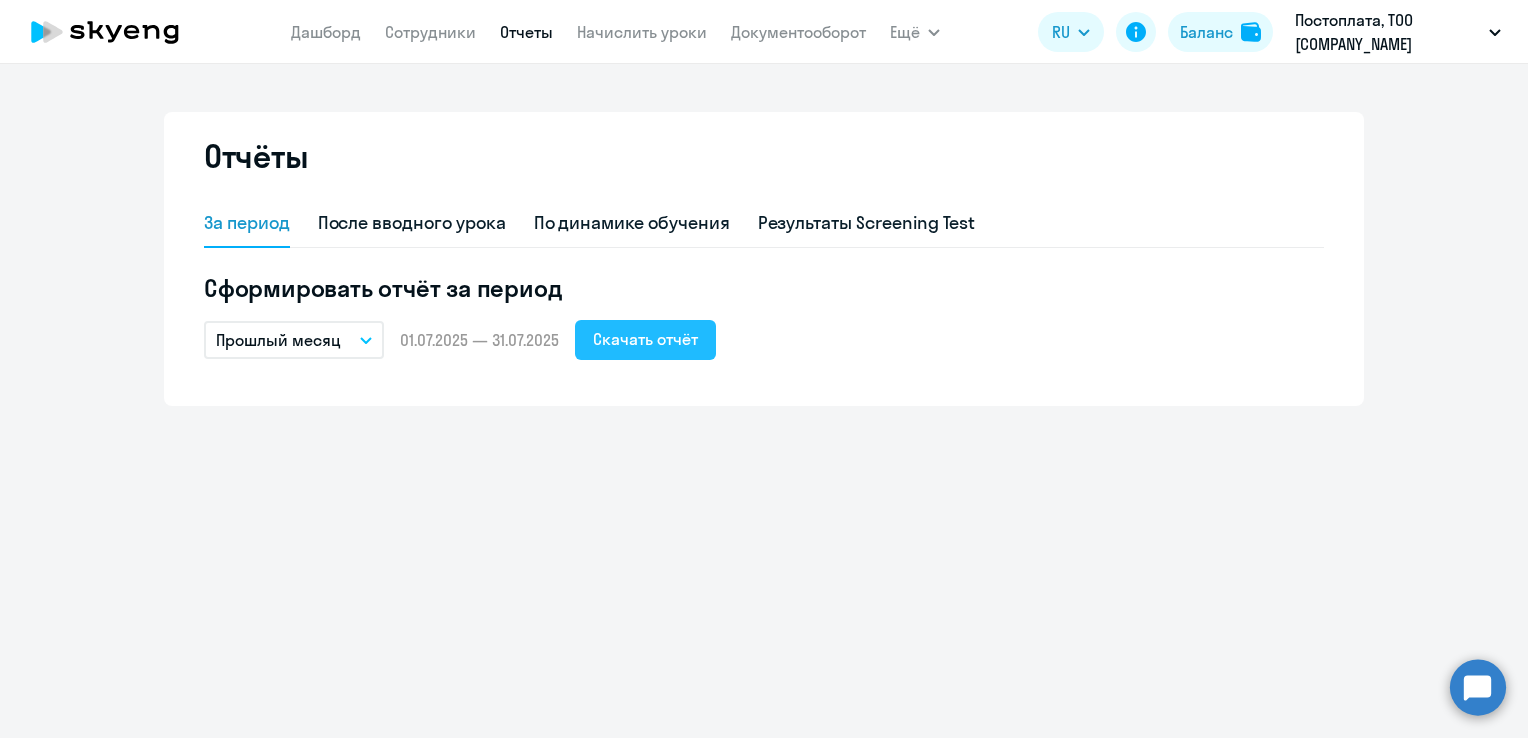 click on "Скачать отчёт" 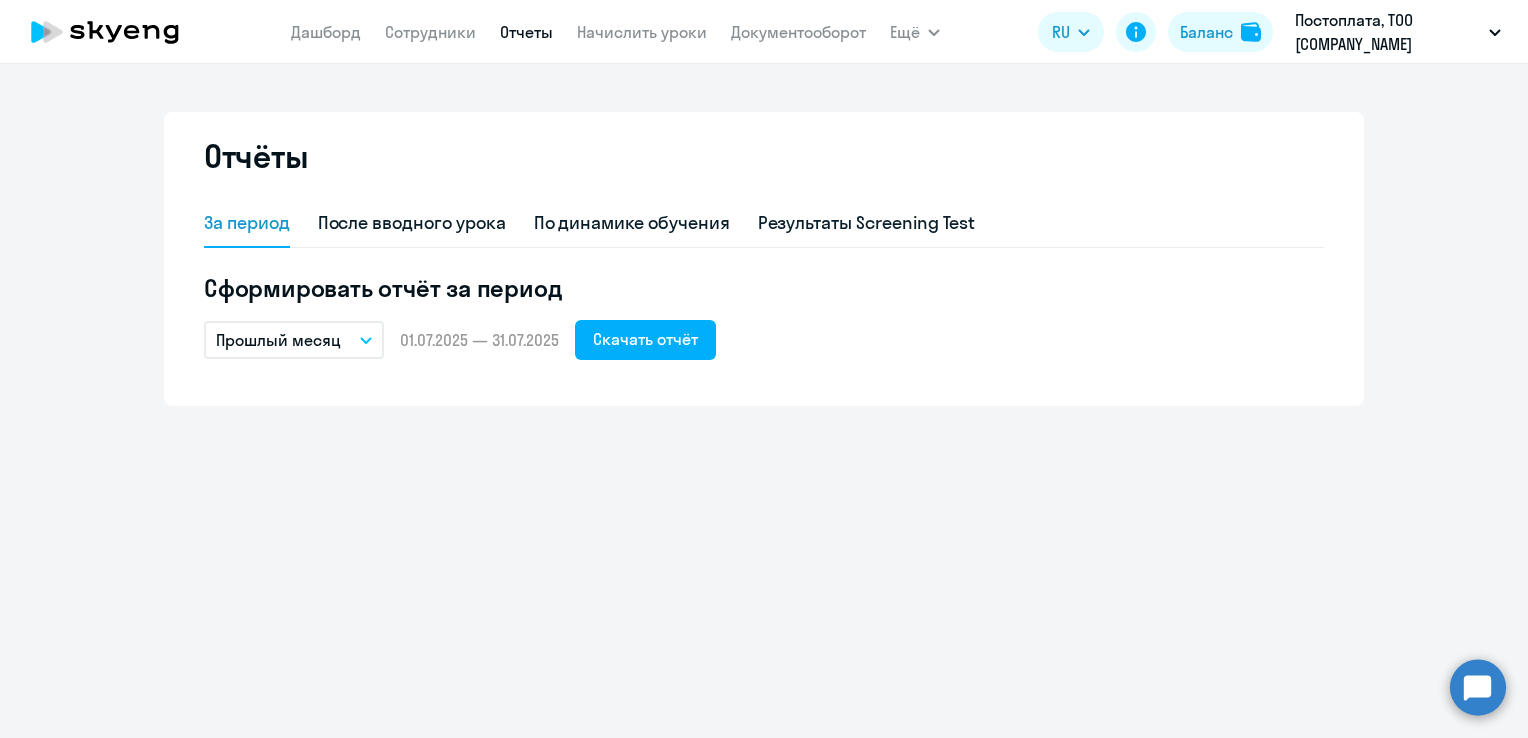 click on "Отчёты За период После вводного урока По динамике обучения Результаты Screening Test Сформировать отчёт за период  [MONTH]
[MONTH]   [MONTH]   [MONTH]   [MONTH]   [MONTH]   [MONTH]   [MONTH]...  –  [DATE] — [DATE]   Скачать отчёт" at bounding box center (764, 401) 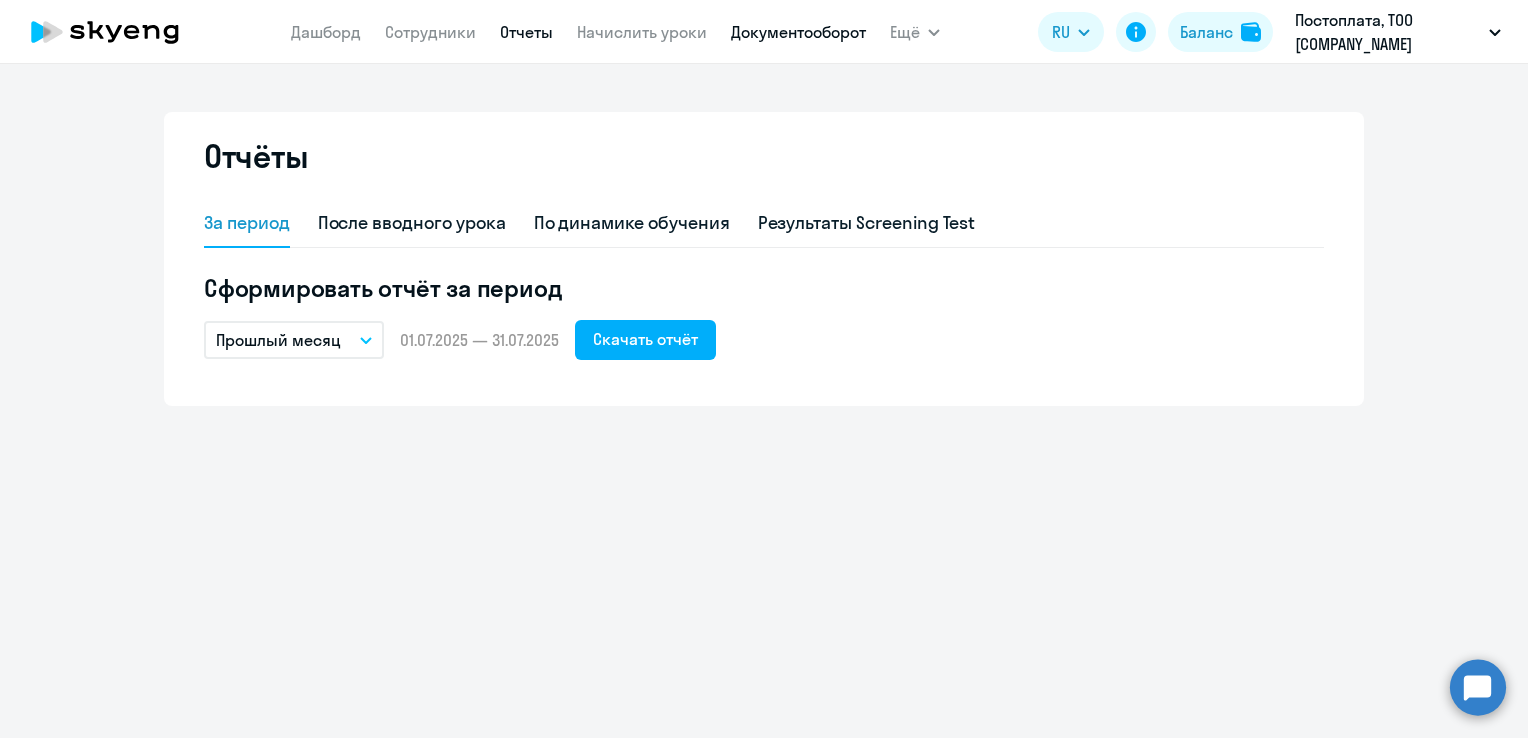 click on "Документооборот" at bounding box center [798, 32] 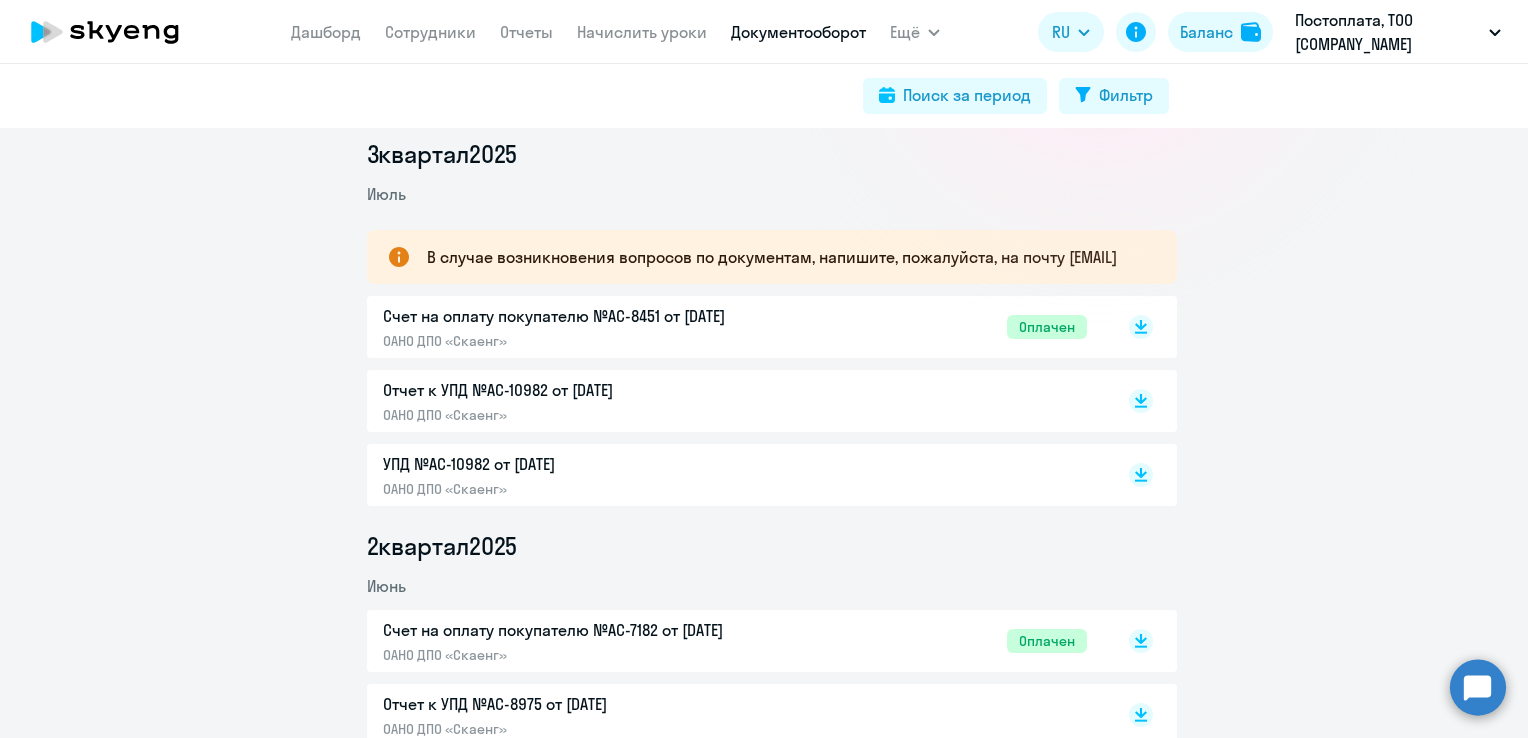 scroll, scrollTop: 300, scrollLeft: 0, axis: vertical 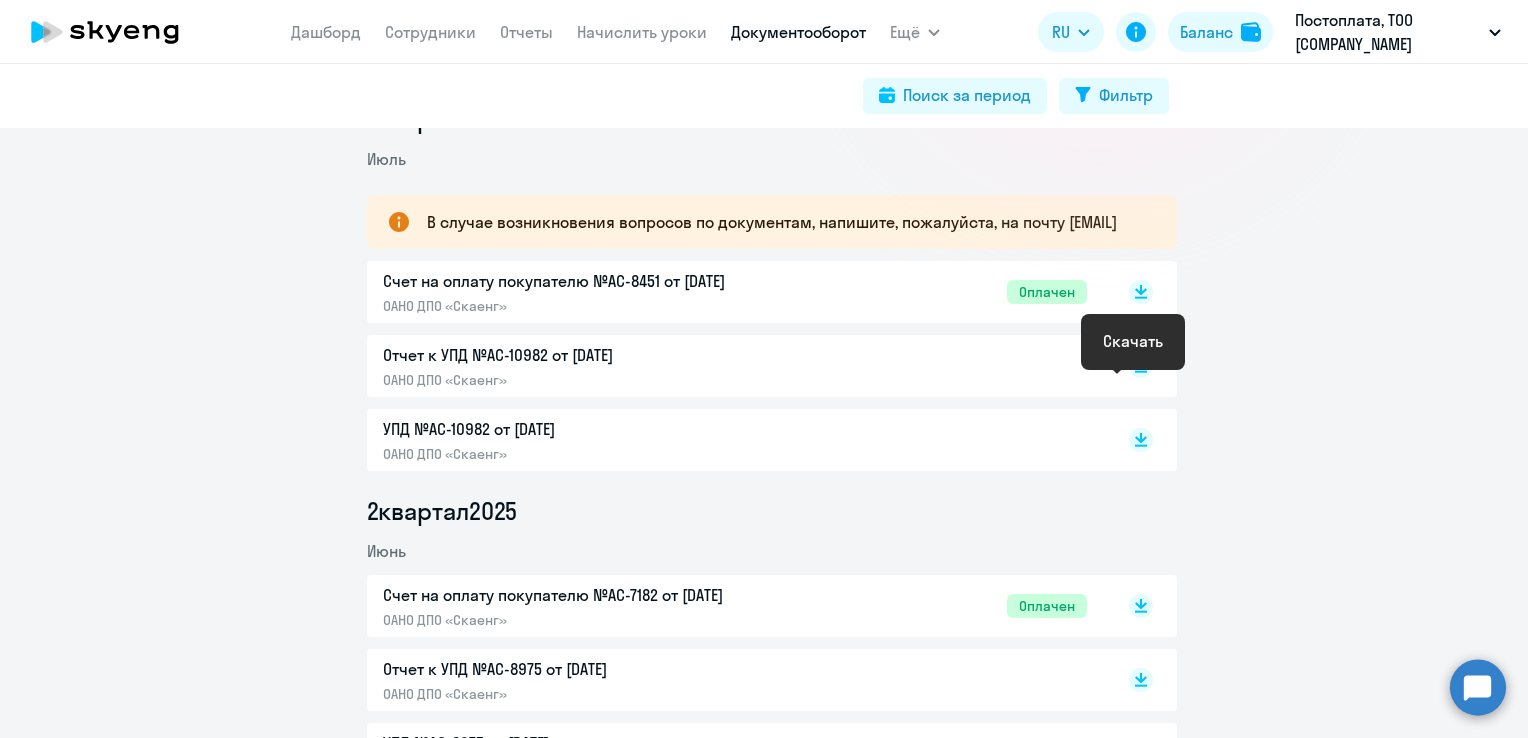 click 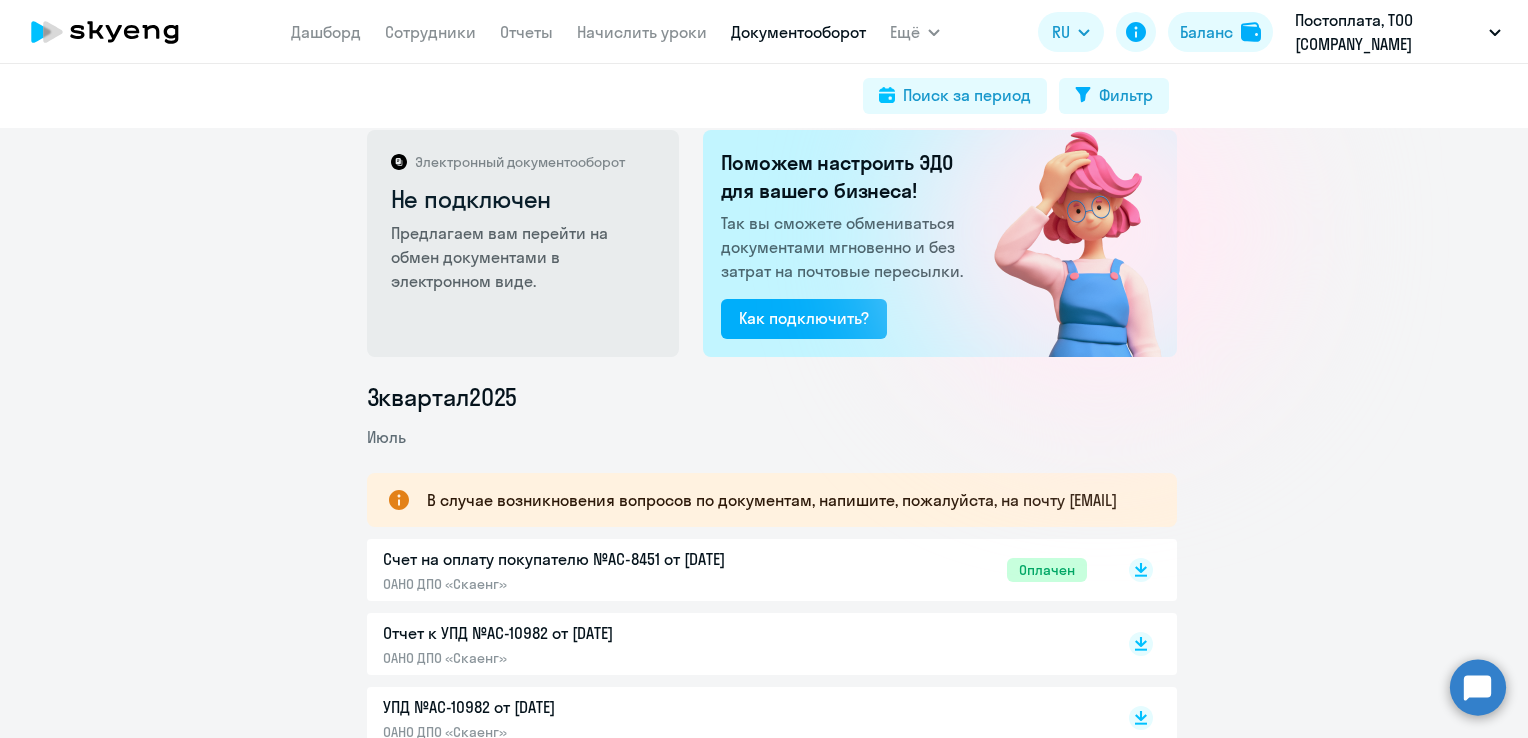 scroll, scrollTop: 0, scrollLeft: 0, axis: both 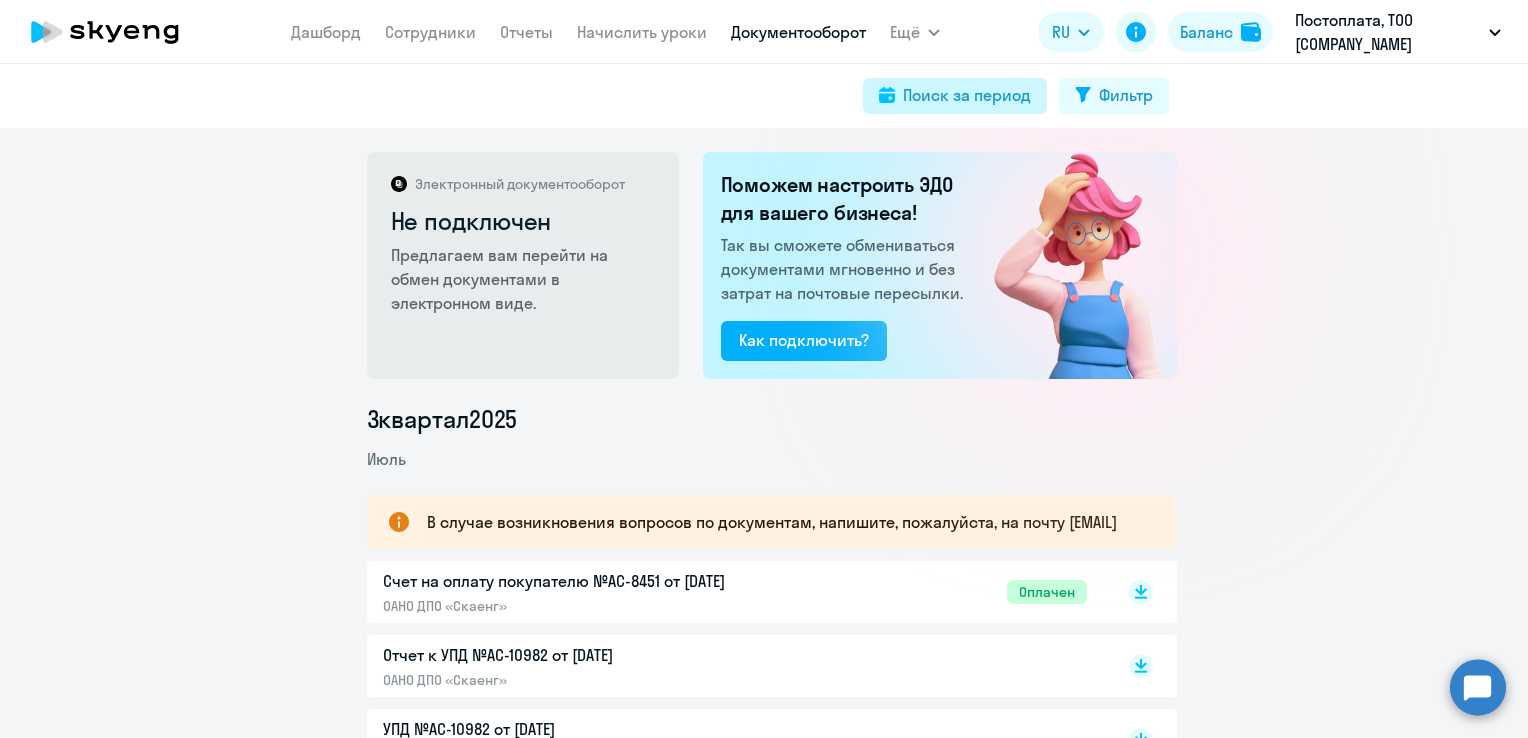 click on "Поиск за период" 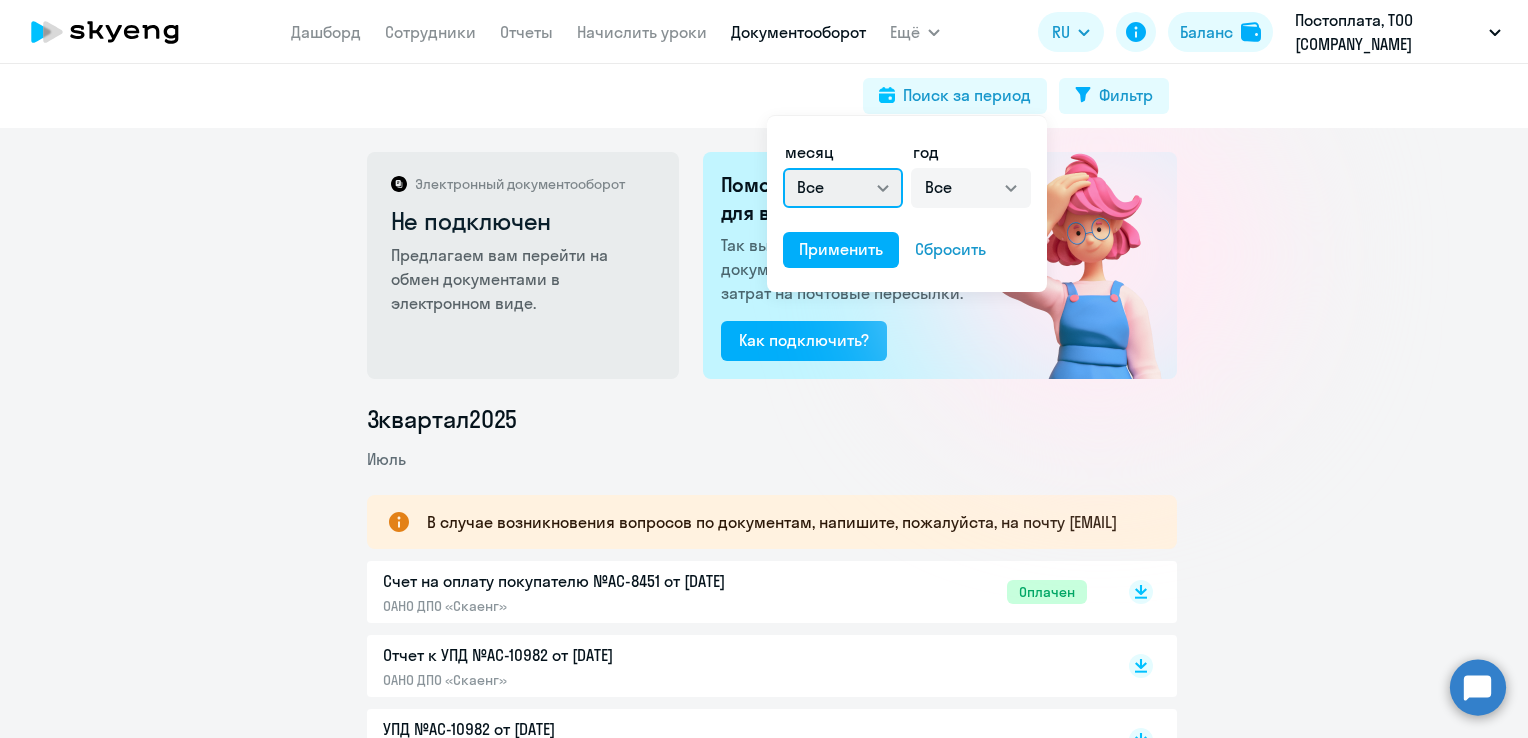 click on "Все  [MONTH]   [MONTH]   [MONTH]   [MONTH]   [MONTH]   [MONTH]   [MONTH]   [MONTH]   [MONTH]   [MONTH]   [MONTH]   [MONTH]" at bounding box center [843, 188] 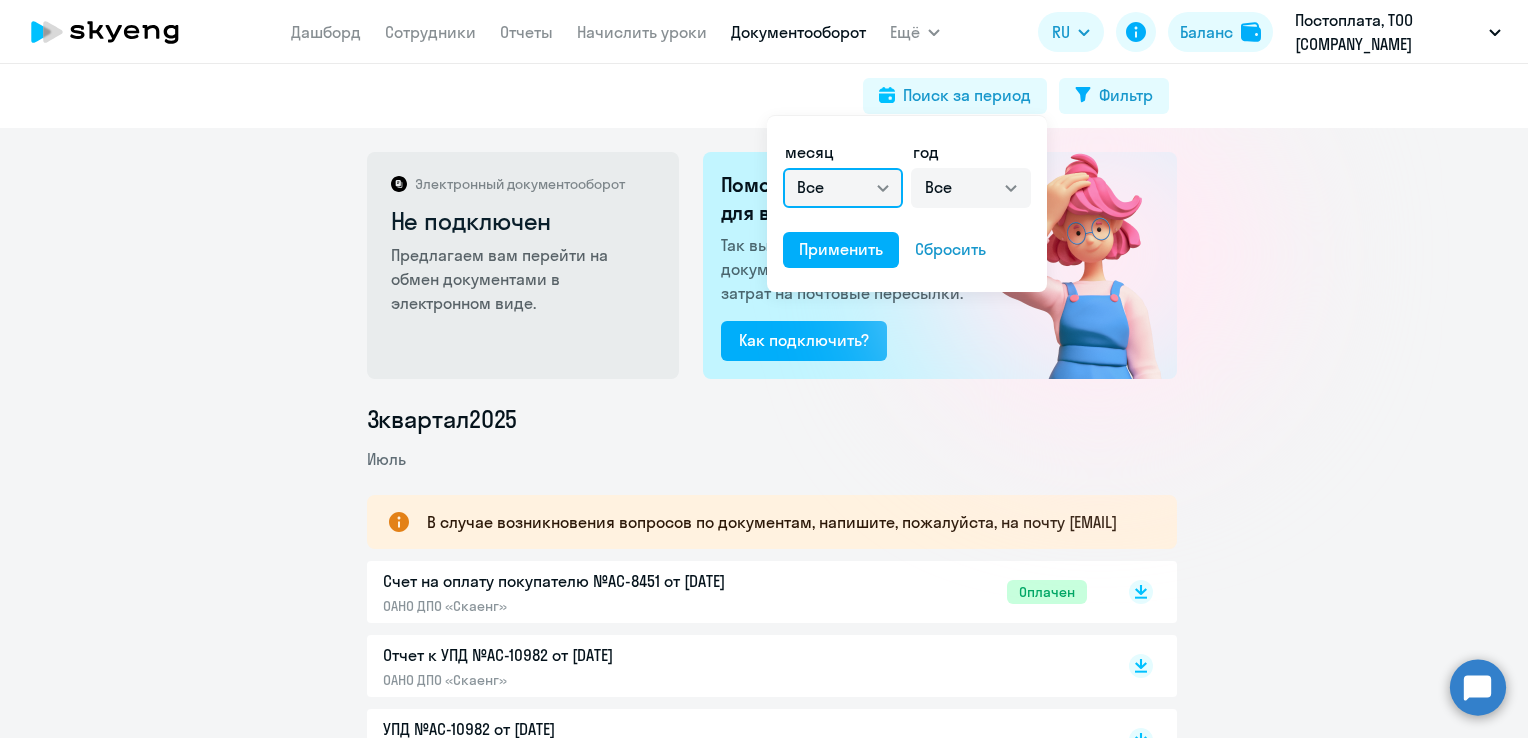 select on "6" 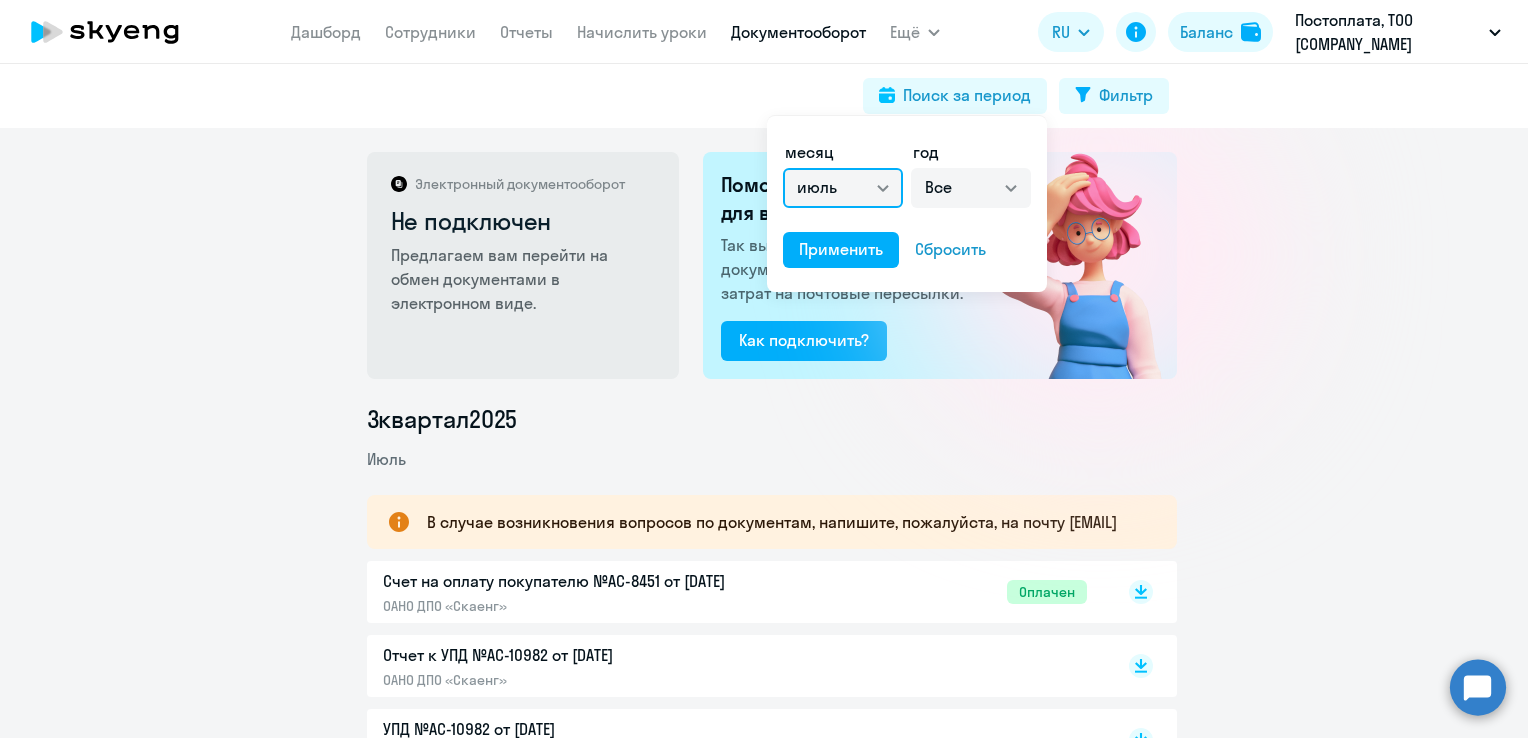 click on "Все  [MONTH]   [MONTH]   [MONTH]   [MONTH]   [MONTH]   [MONTH]   [MONTH]   [MONTH]   [MONTH]   [MONTH]   [MONTH]   [MONTH]" at bounding box center [843, 188] 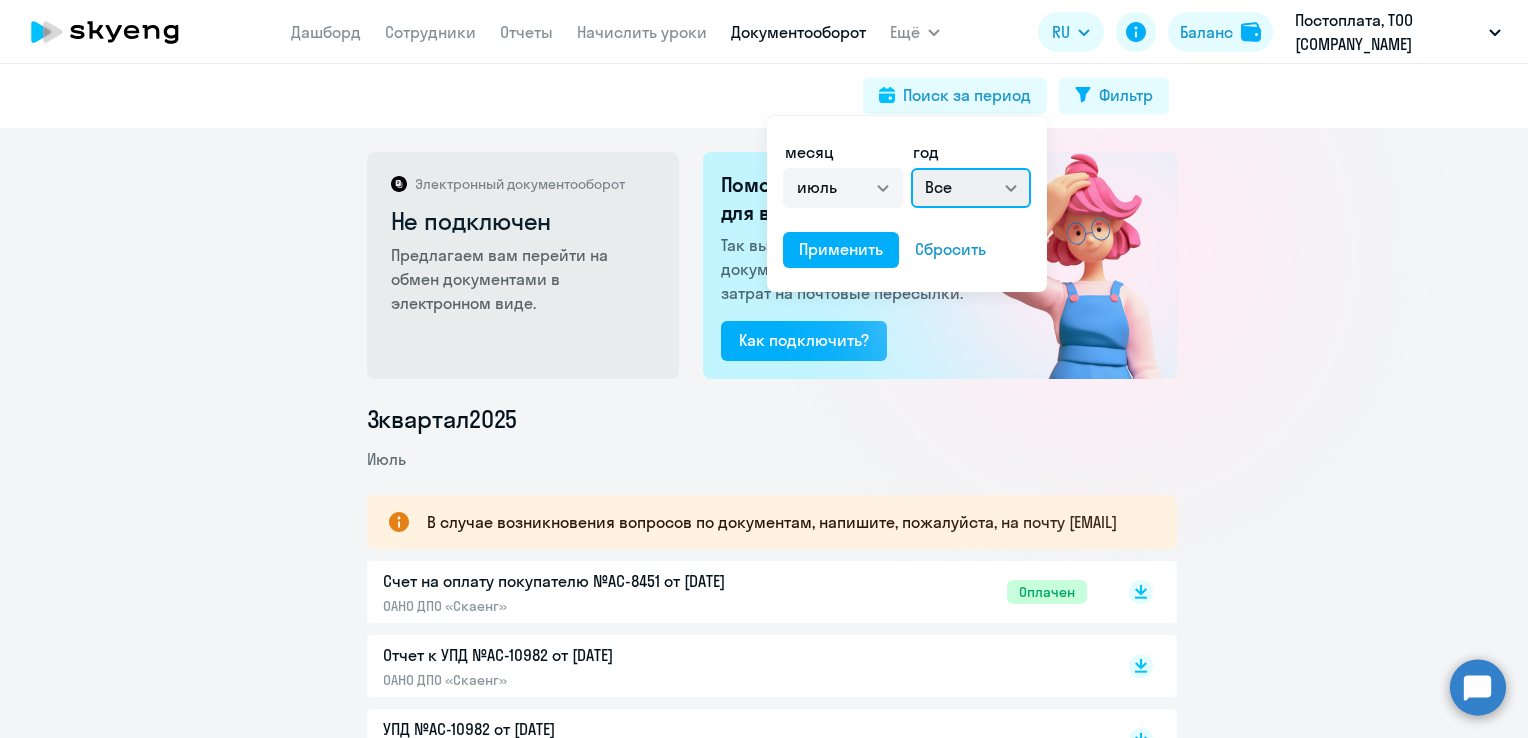 click on "Все  [YEAR]   [YEAR]   [YEAR]   [YEAR]   [YEAR]   [YEAR]   [YEAR]   [YEAR]   [YEAR]   [YEAR]" at bounding box center (971, 188) 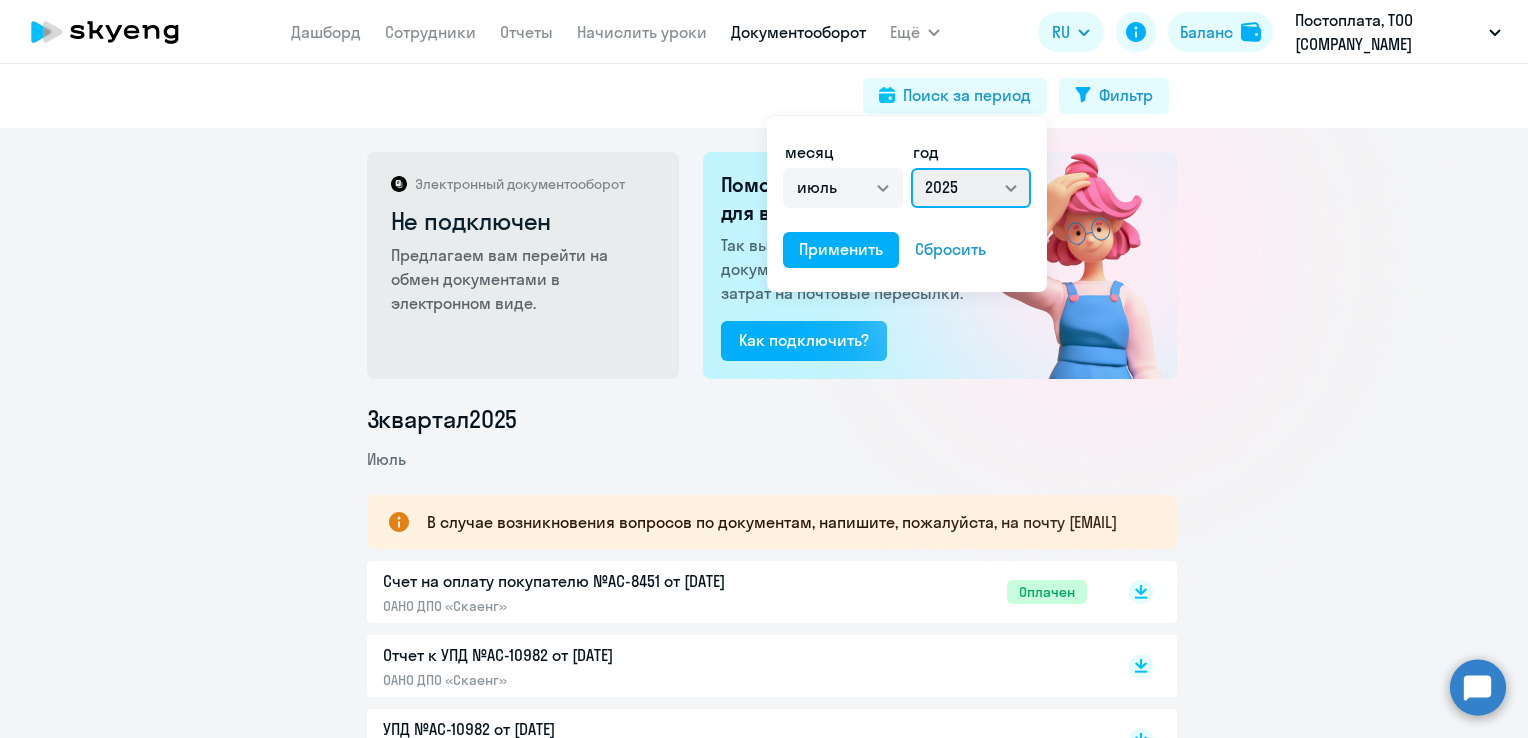 click on "Все  [YEAR]   [YEAR]   [YEAR]   [YEAR]   [YEAR]   [YEAR]   [YEAR]   [YEAR]   [YEAR]   [YEAR]" at bounding box center [971, 188] 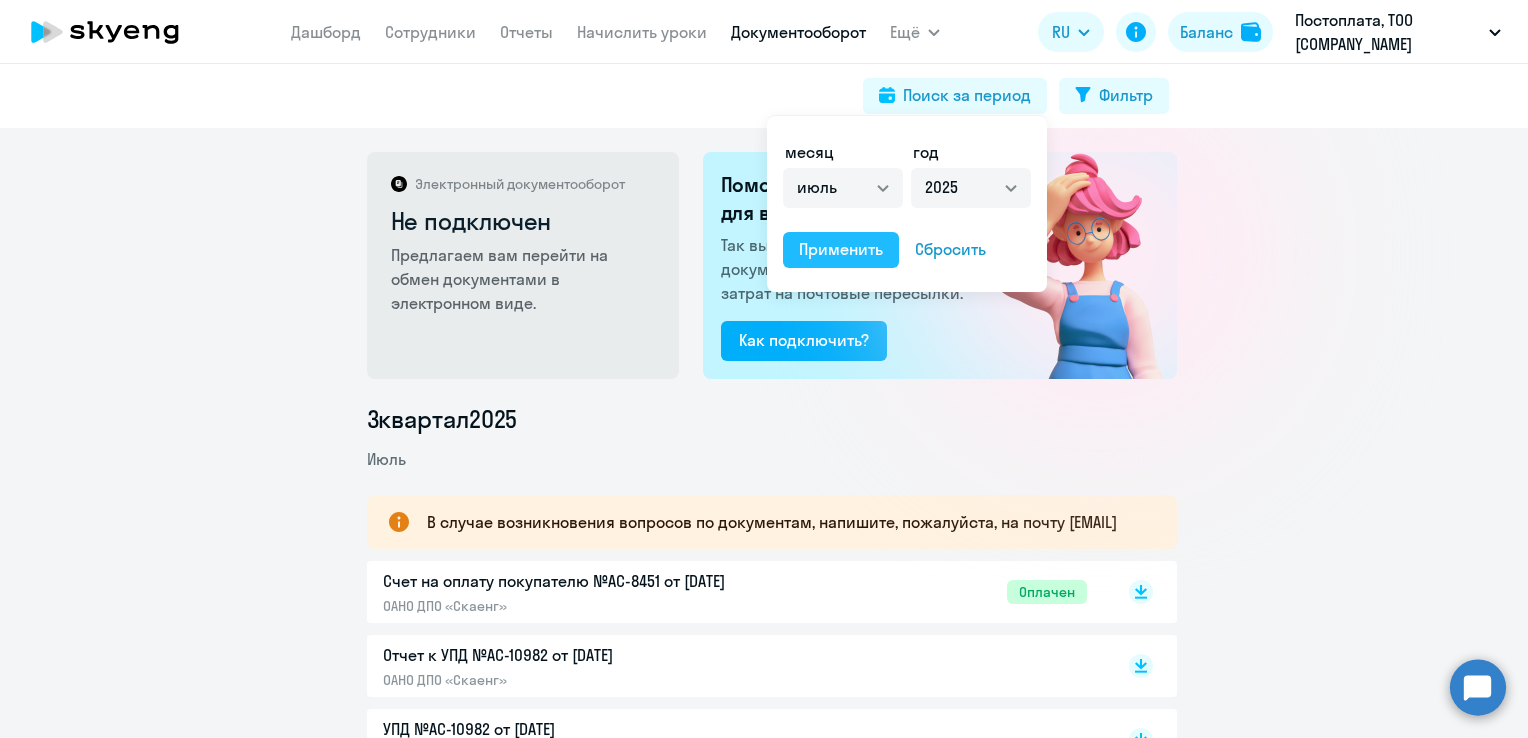 click on "Применить" at bounding box center [841, 249] 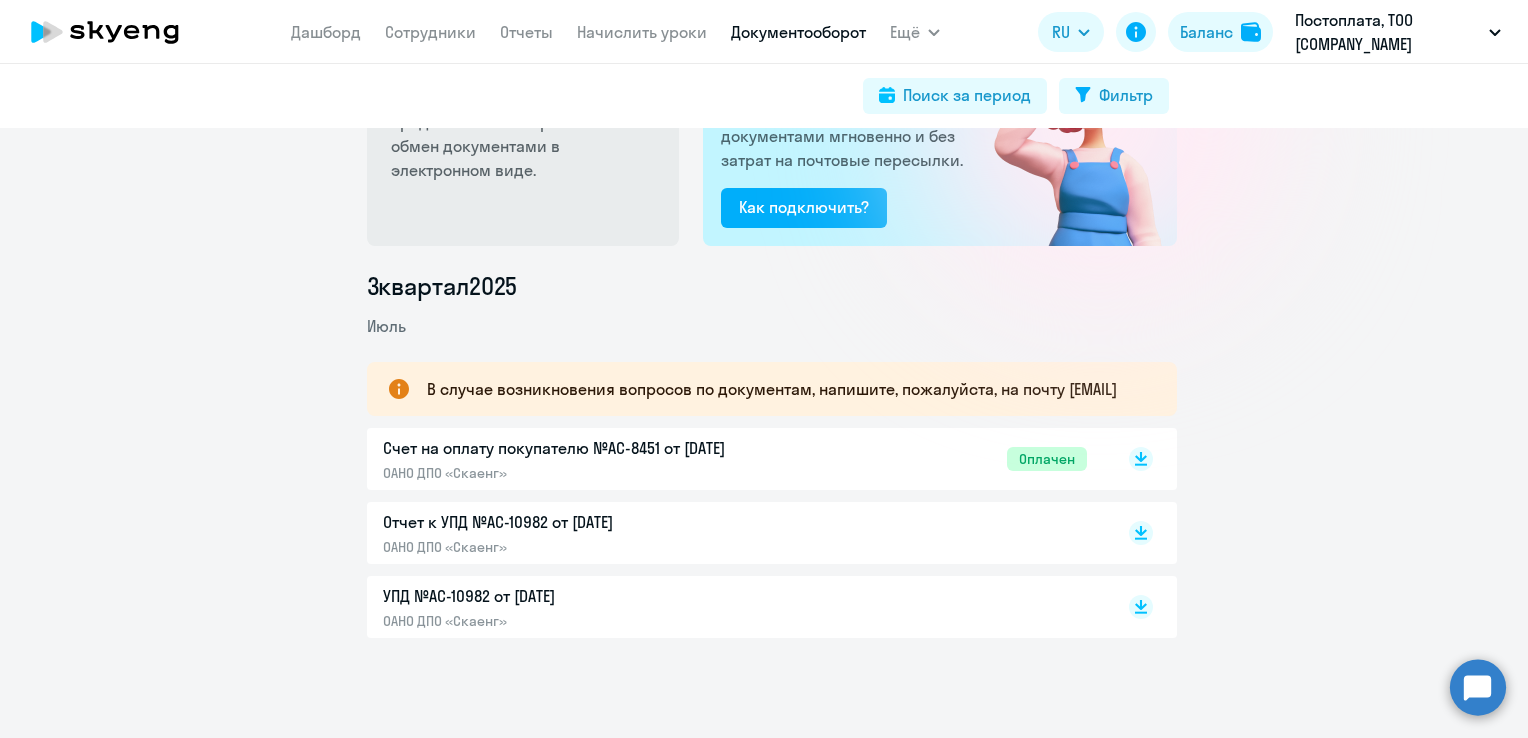 scroll, scrollTop: 156, scrollLeft: 0, axis: vertical 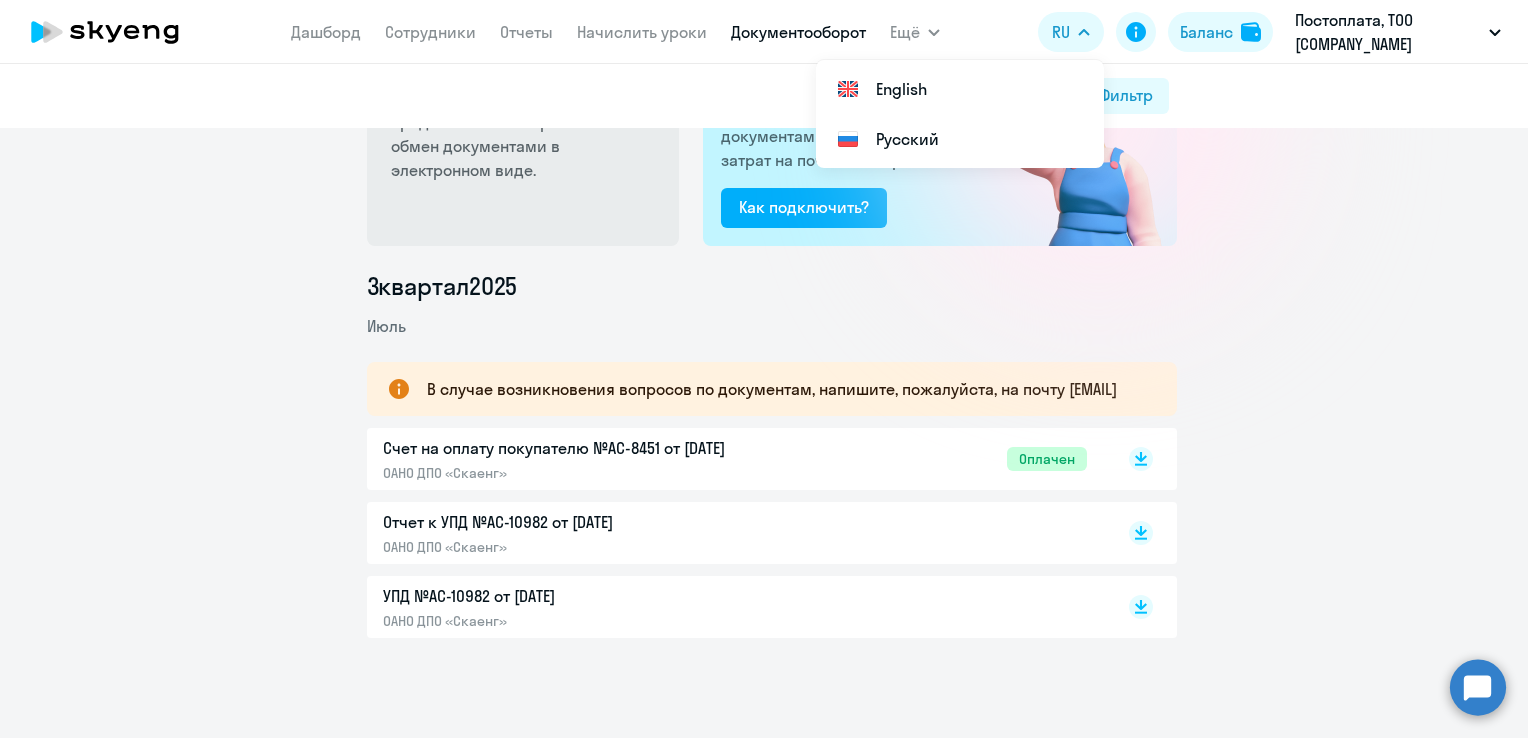 click 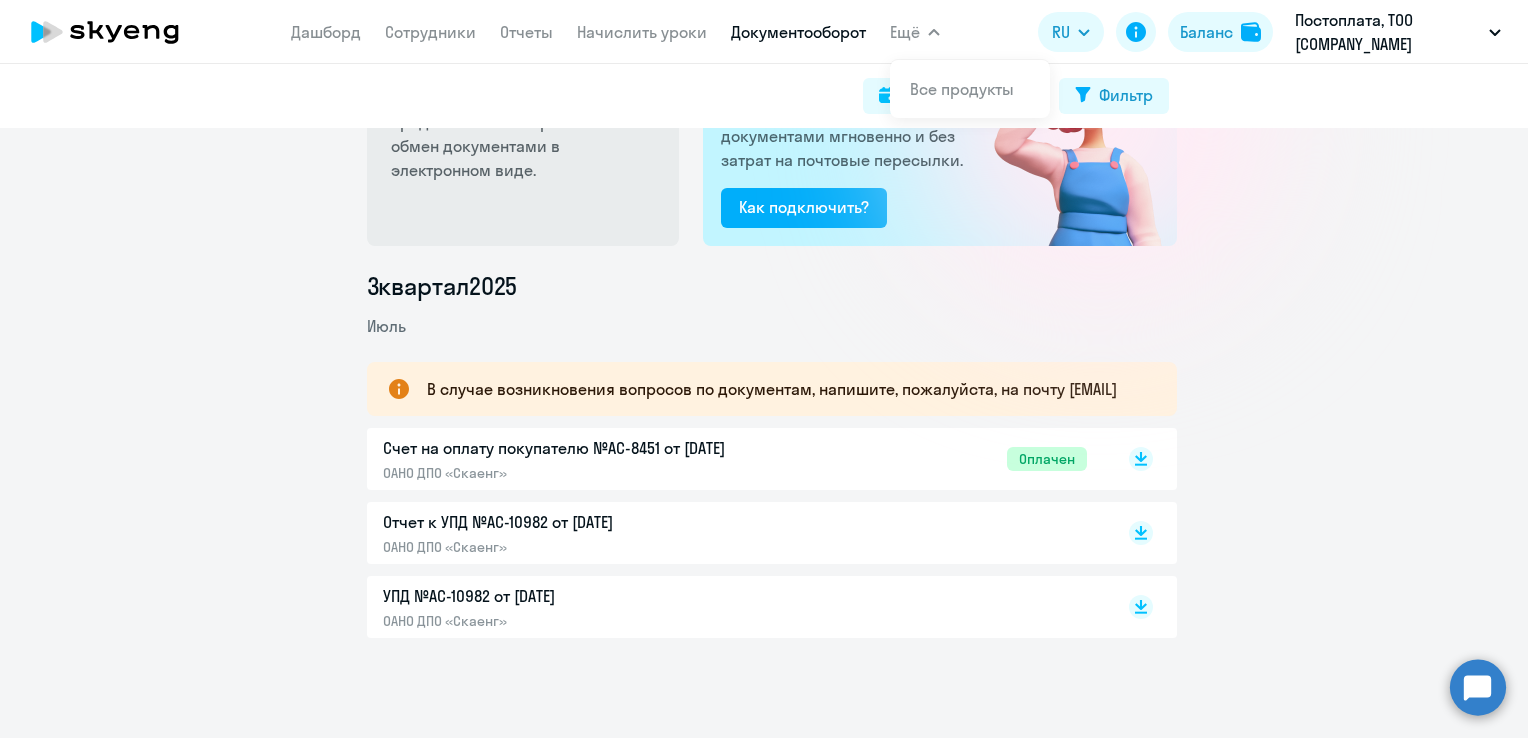 click on "Ещё" at bounding box center (915, 32) 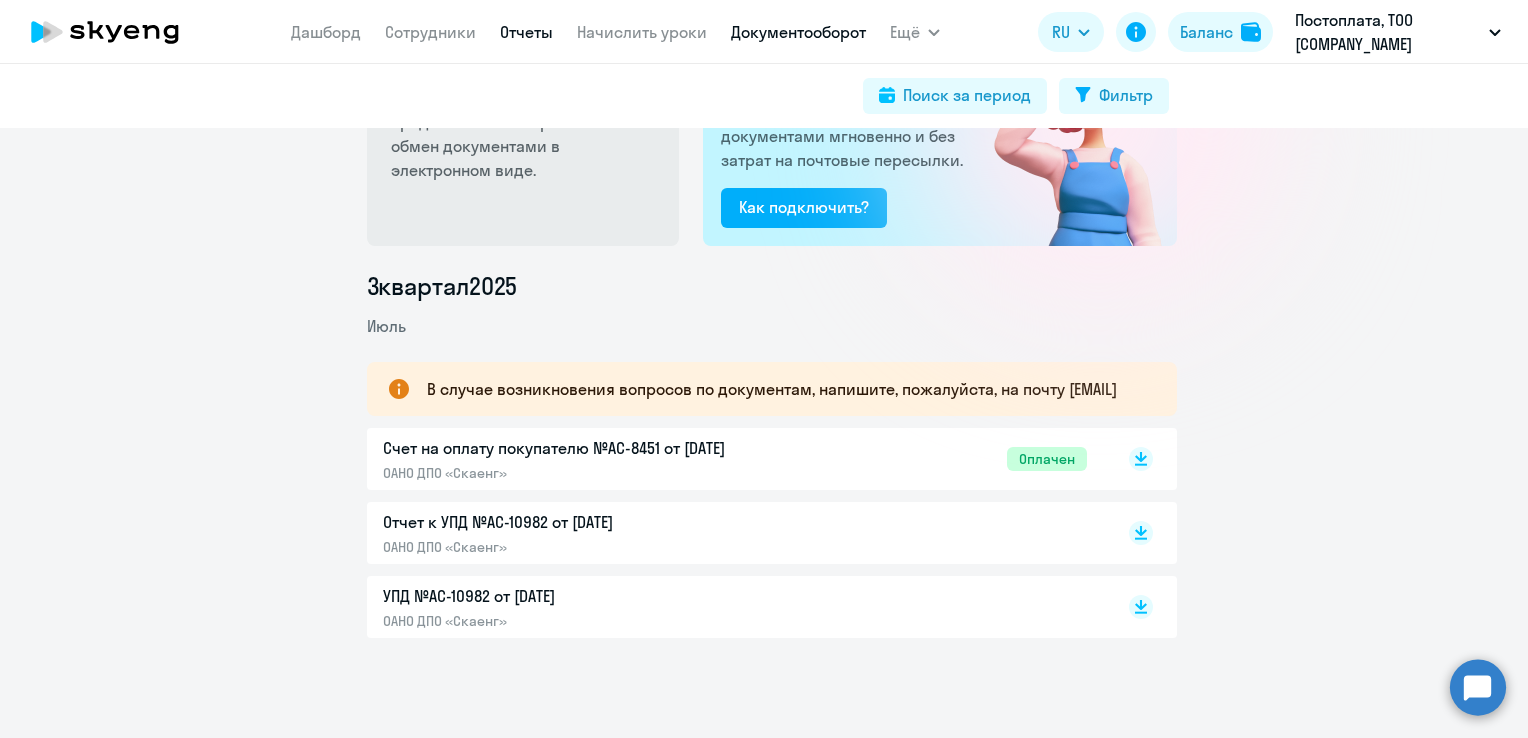 click on "Отчеты" at bounding box center [526, 32] 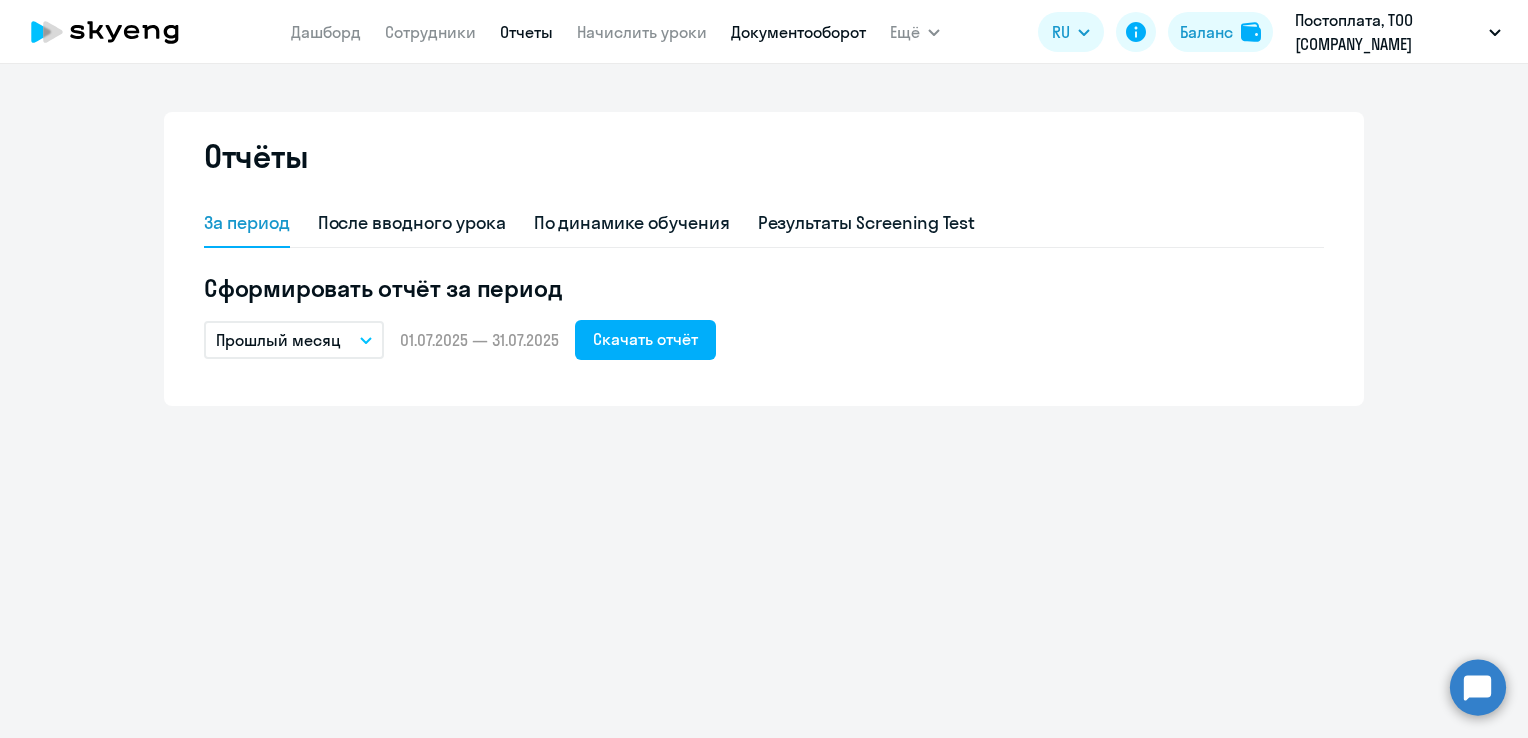 click on "Документооборот" at bounding box center (798, 32) 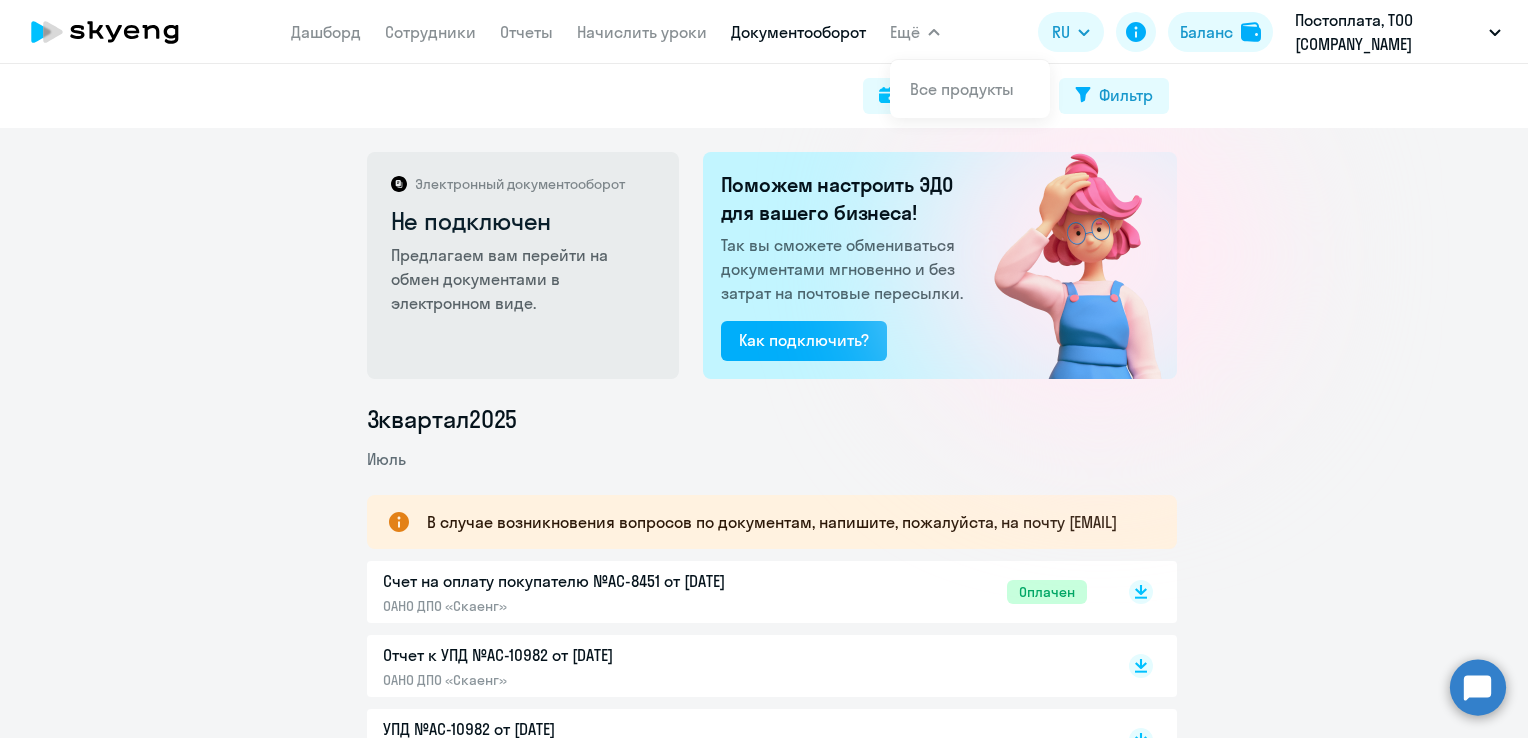 click on "Ещё" at bounding box center [905, 32] 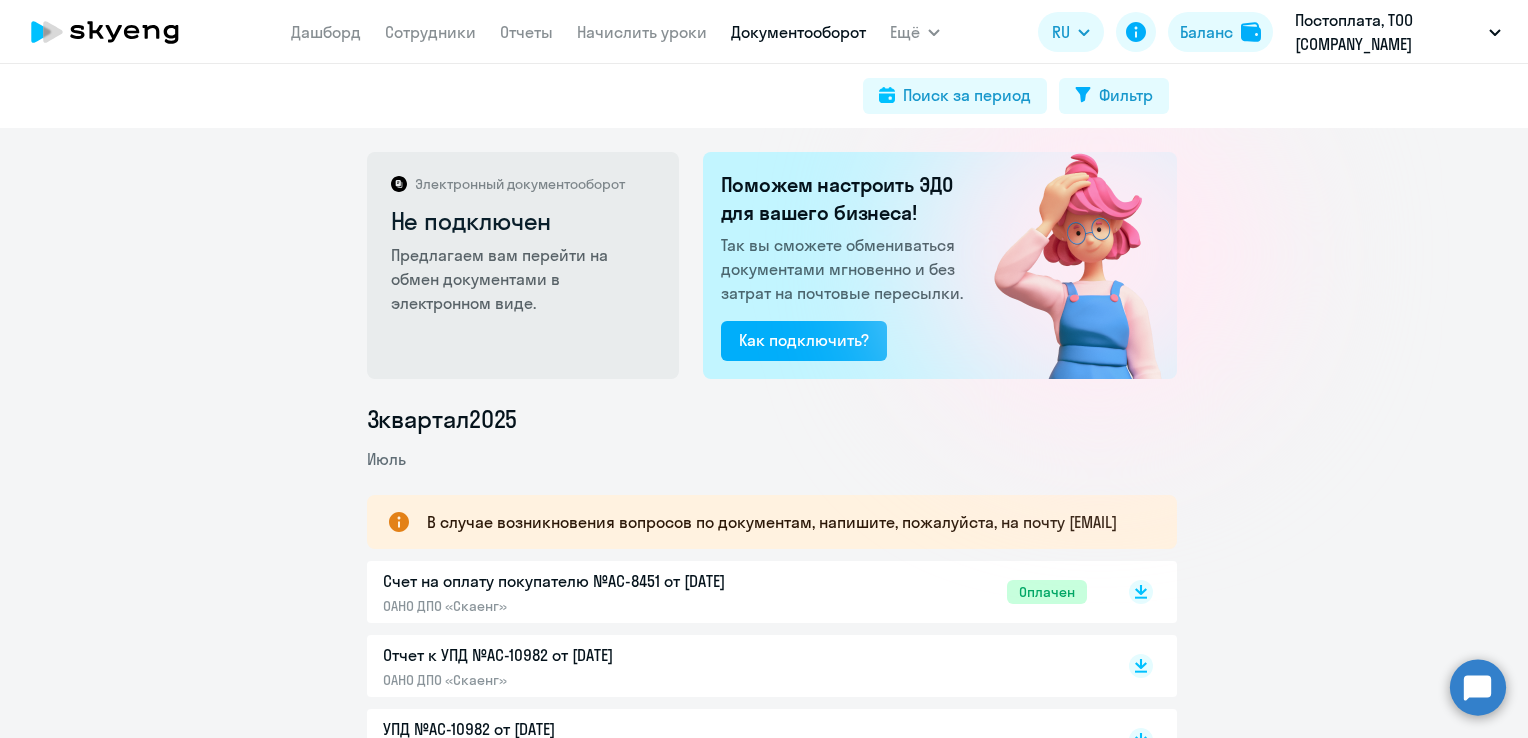 click on "Ещё" at bounding box center (905, 32) 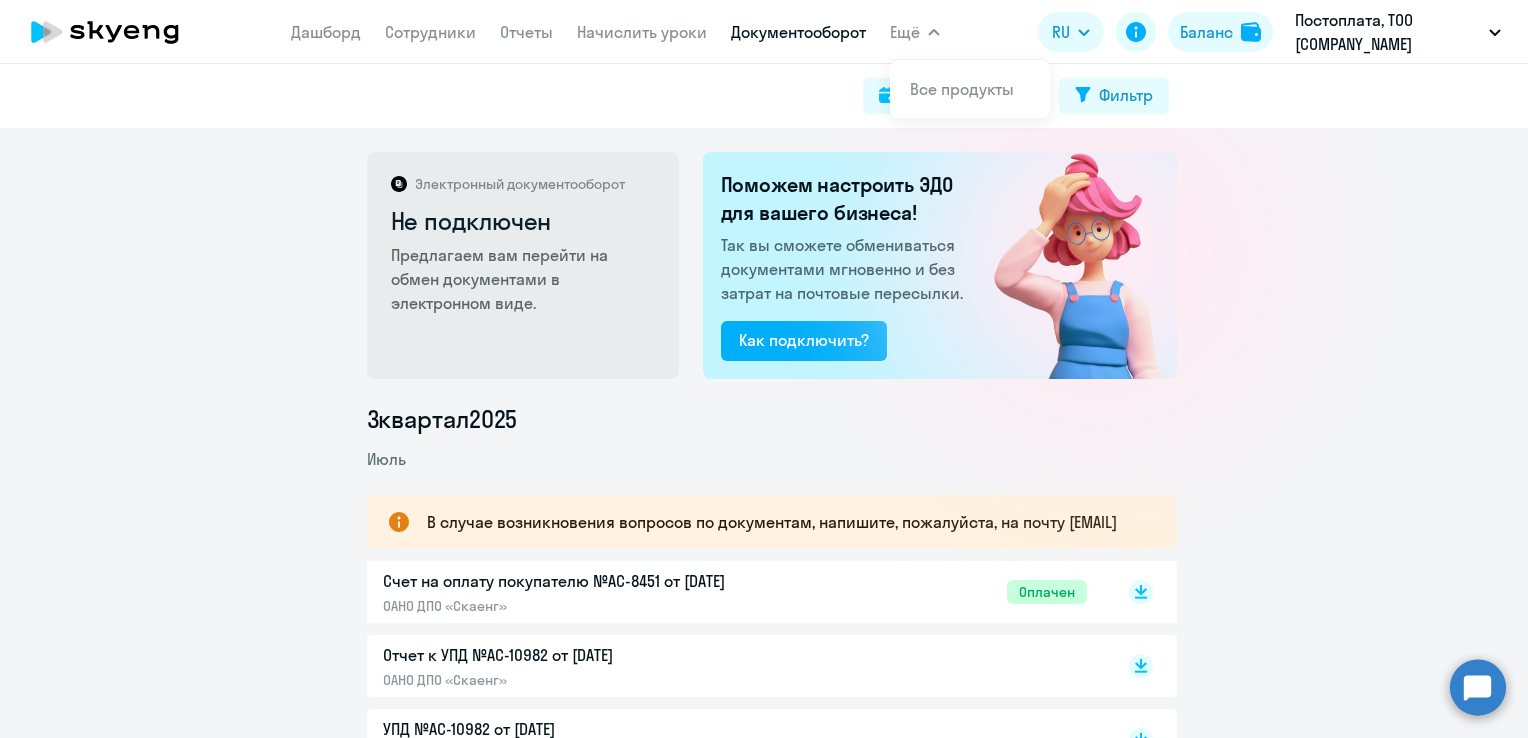 click on "Документооборот" at bounding box center [798, 32] 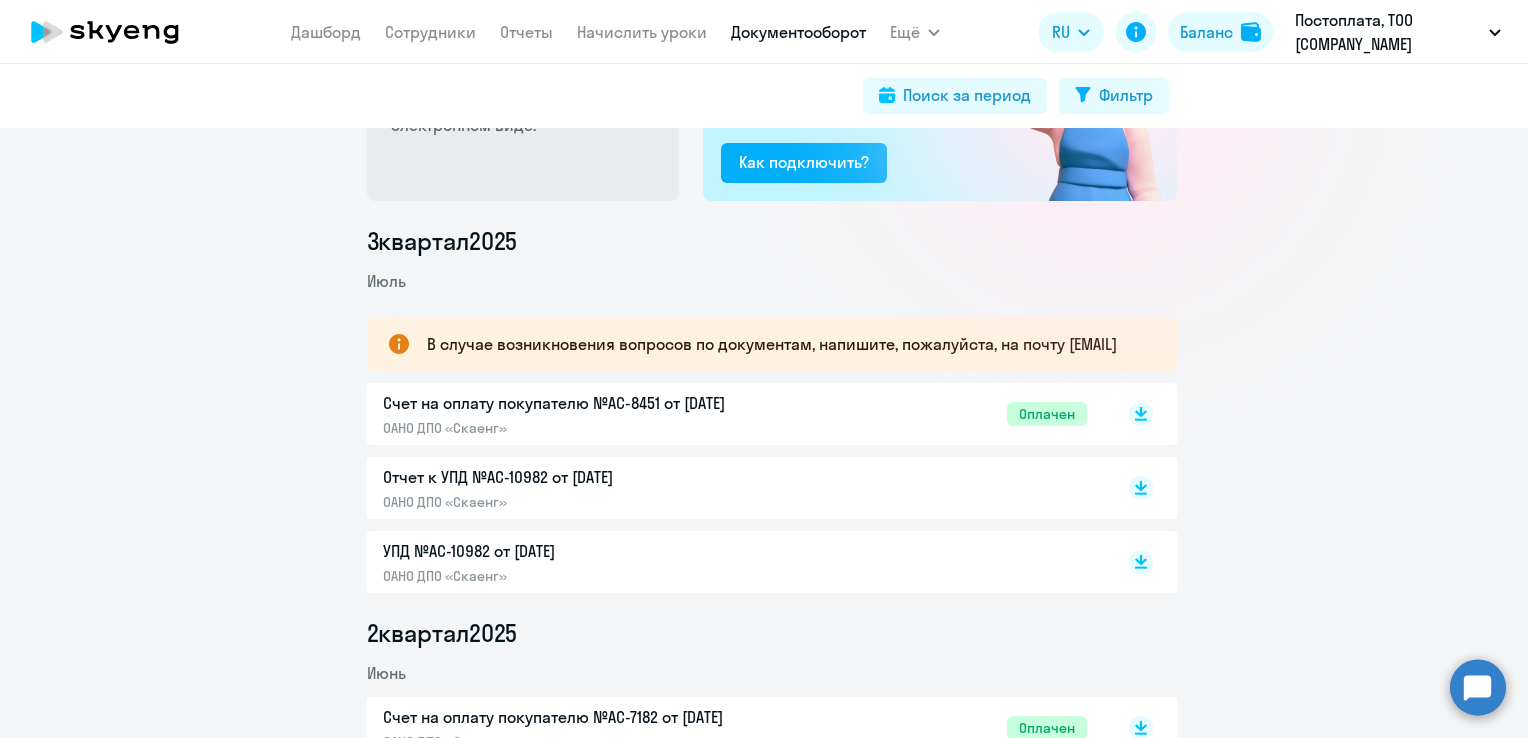 scroll, scrollTop: 200, scrollLeft: 0, axis: vertical 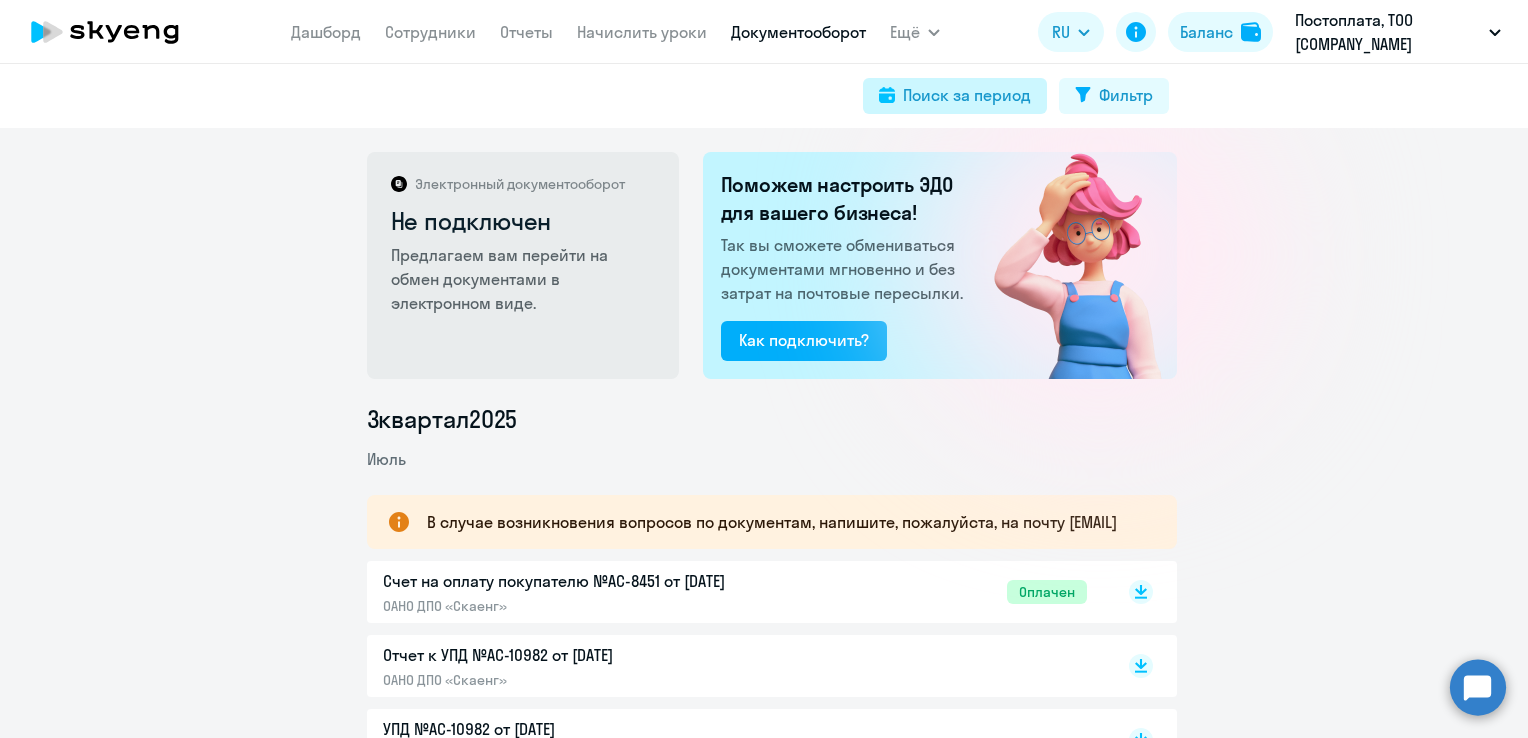 click on "Поиск за период" 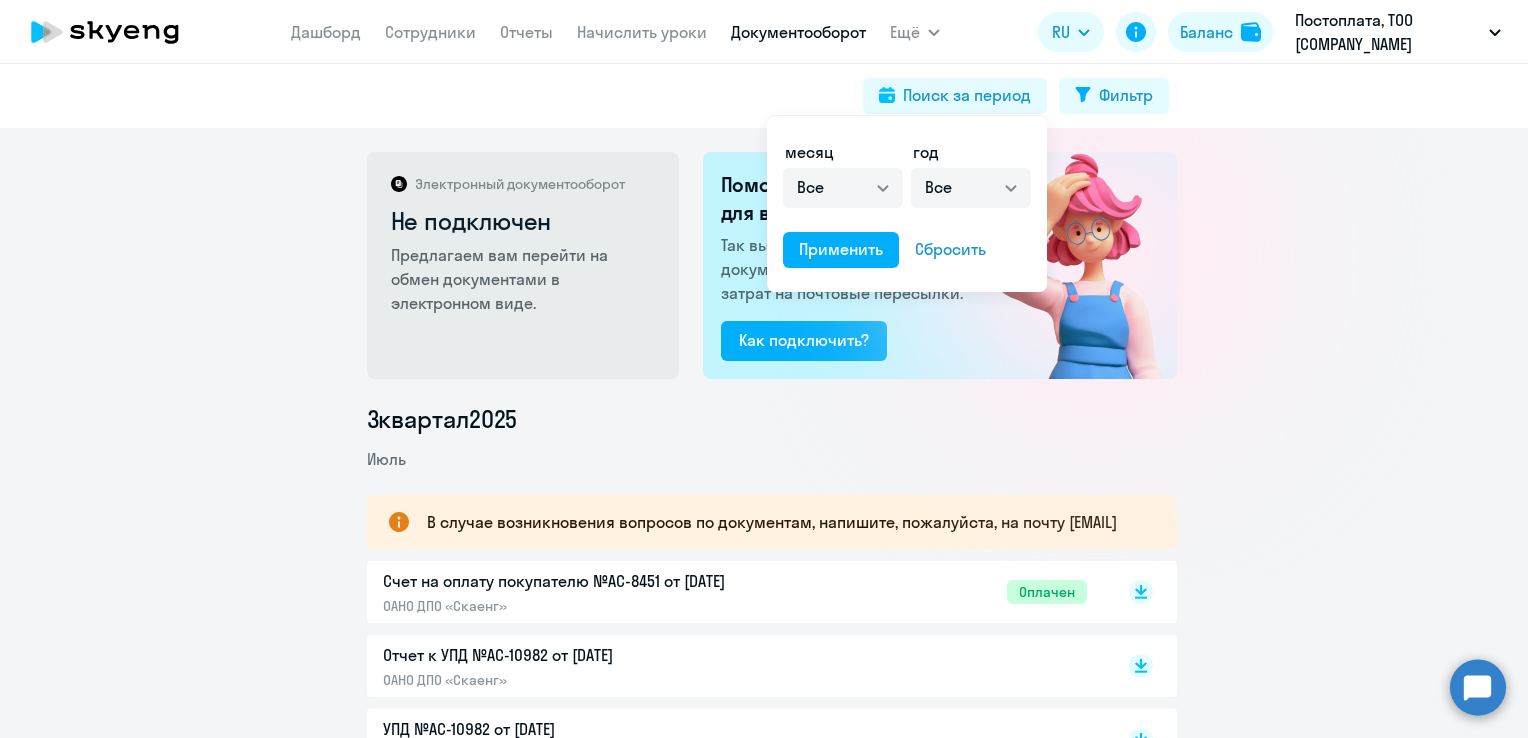 click at bounding box center [764, 369] 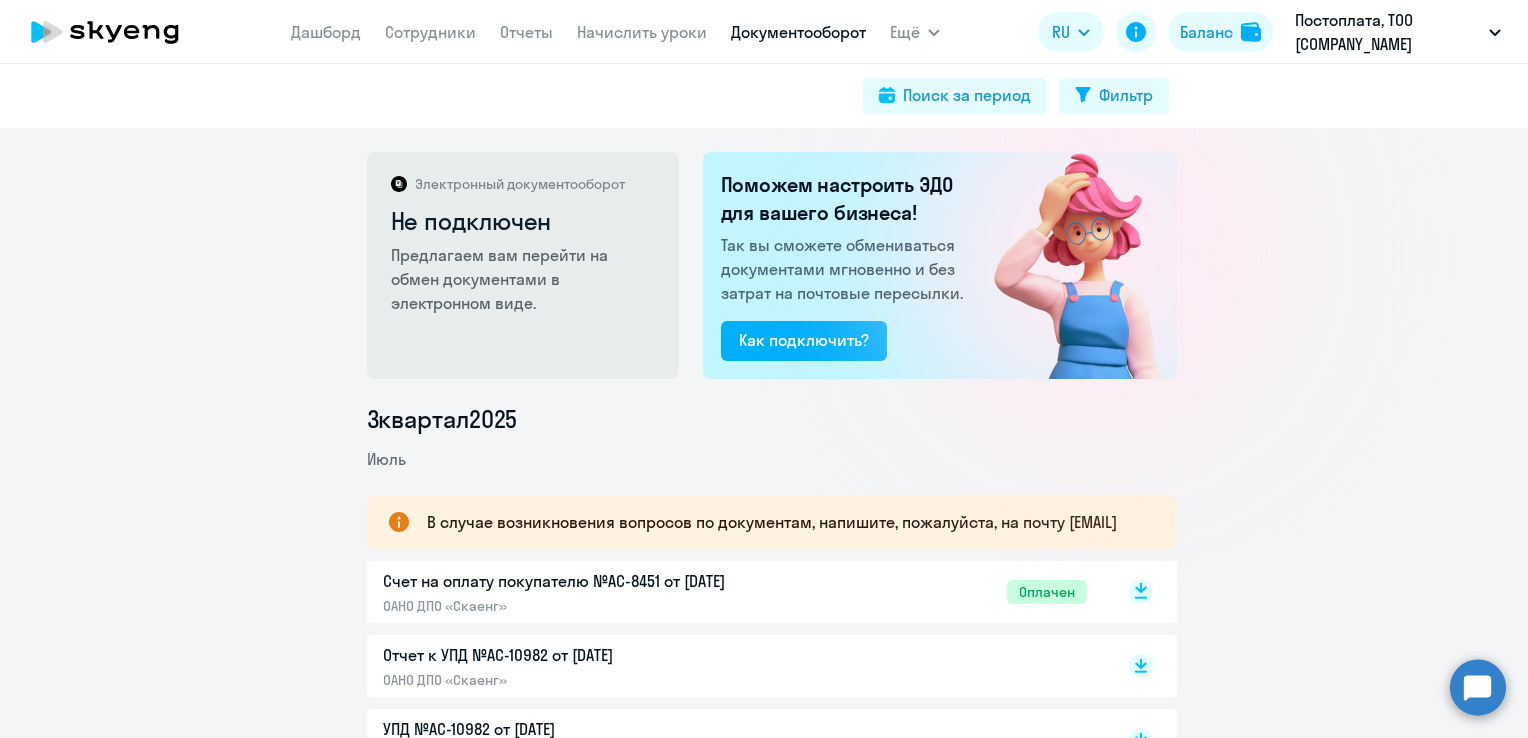click 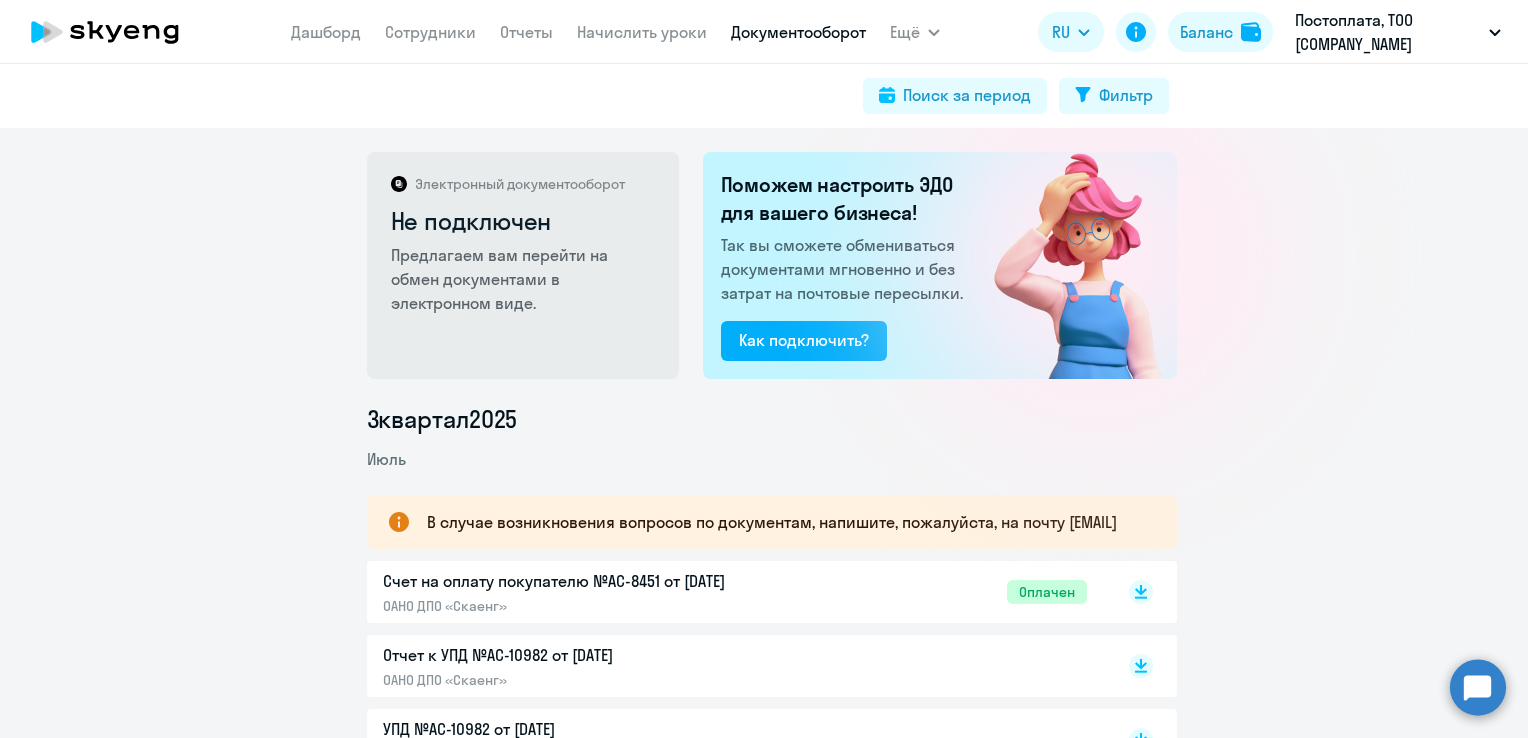 click 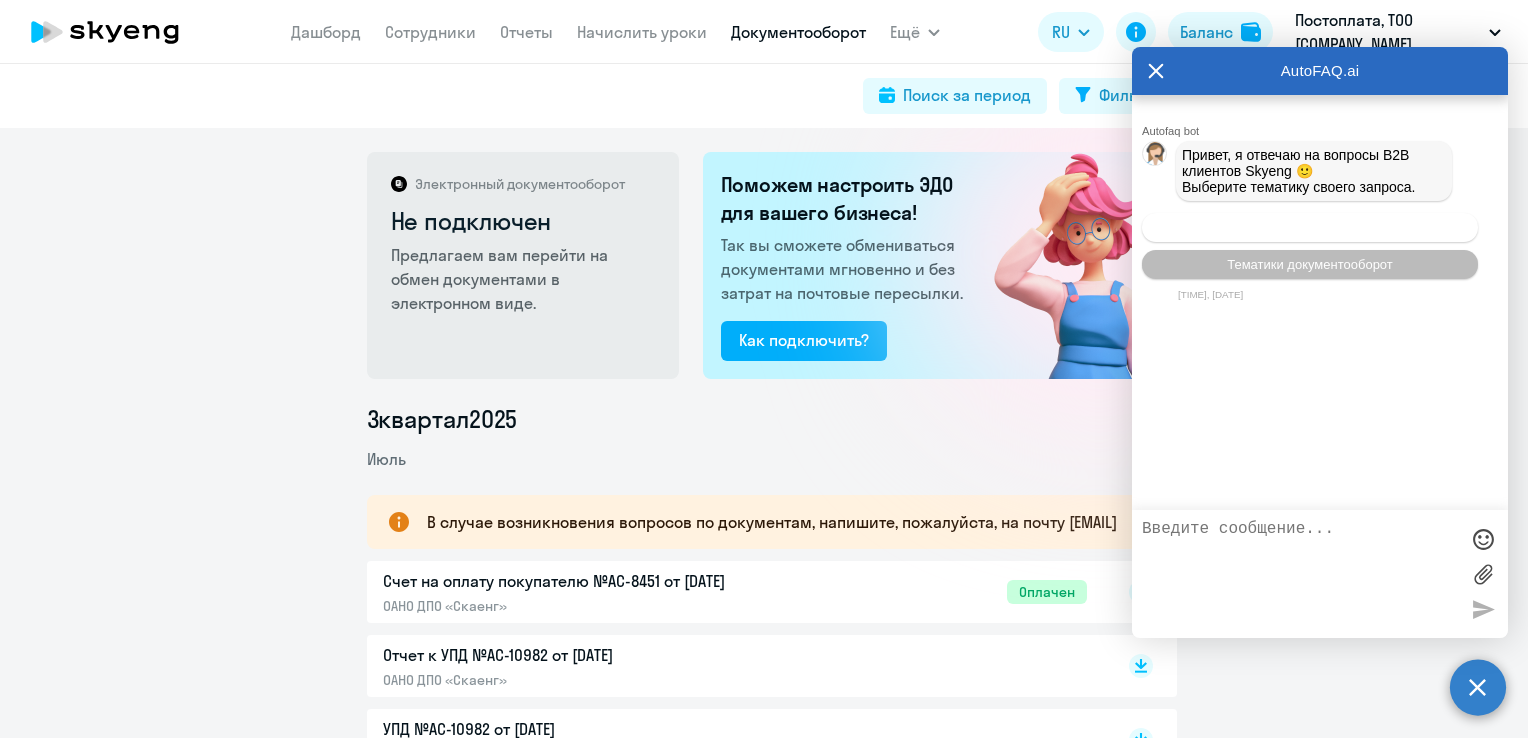 click on "Операционное сопровождение" at bounding box center [1310, 227] 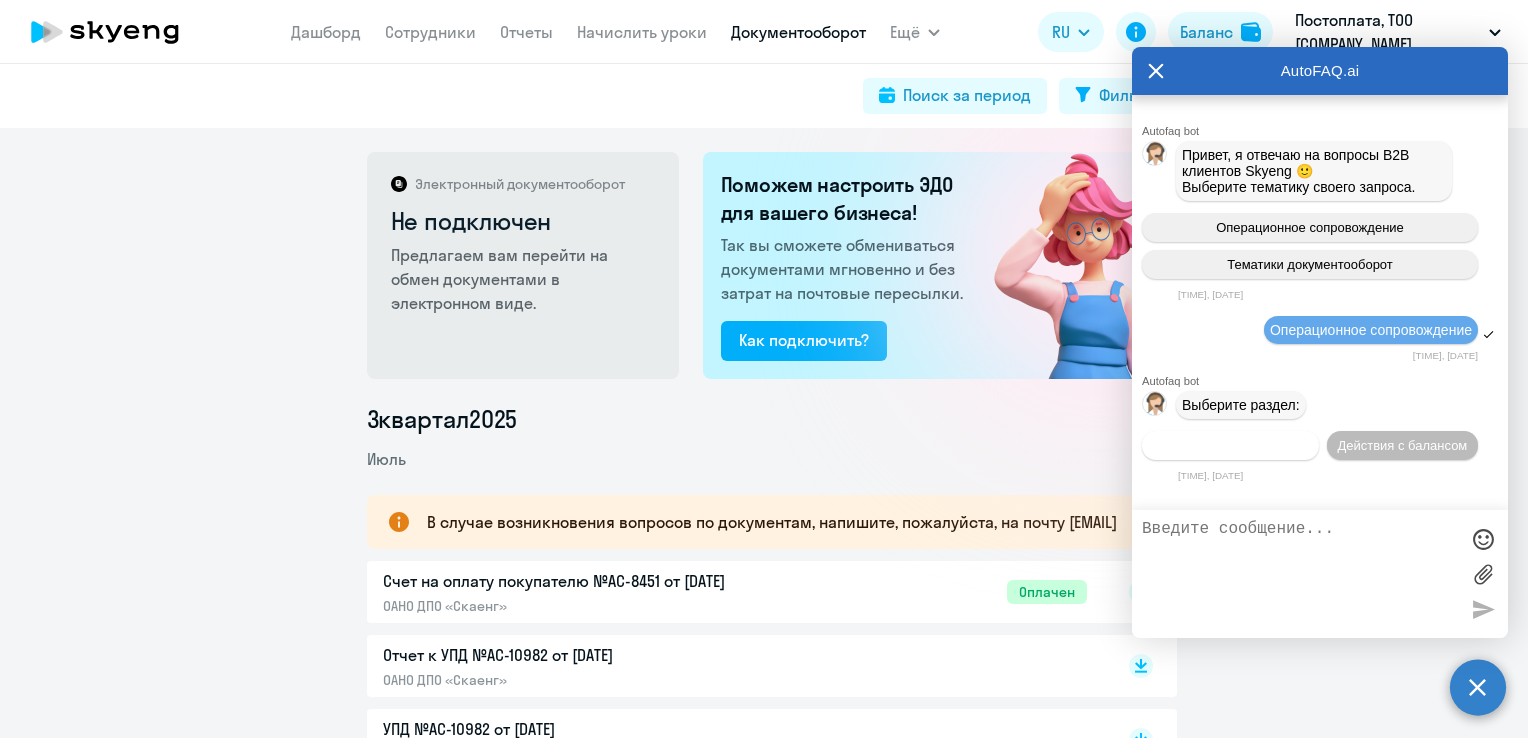 click on "Действия по сотрудникам" at bounding box center [1230, 445] 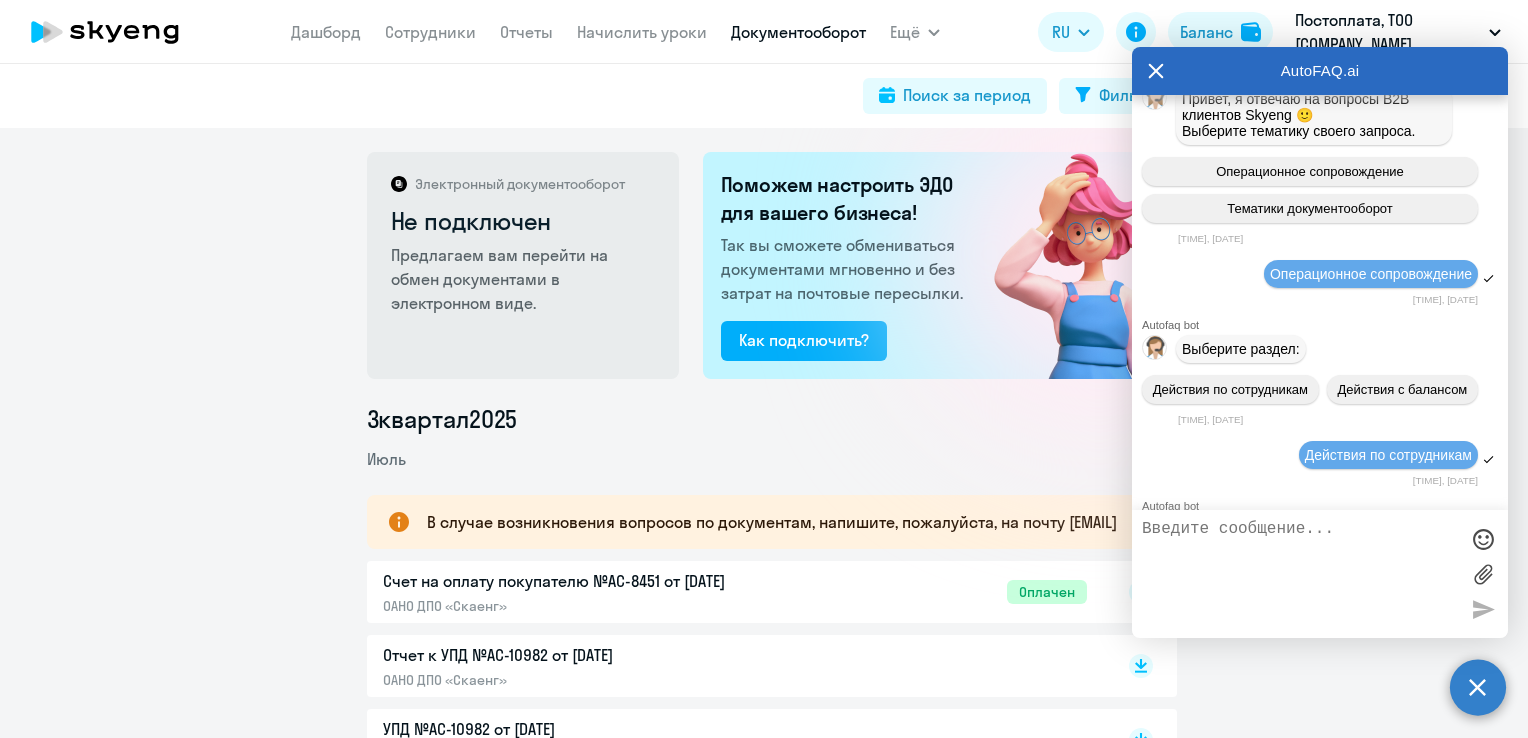 scroll, scrollTop: 292, scrollLeft: 0, axis: vertical 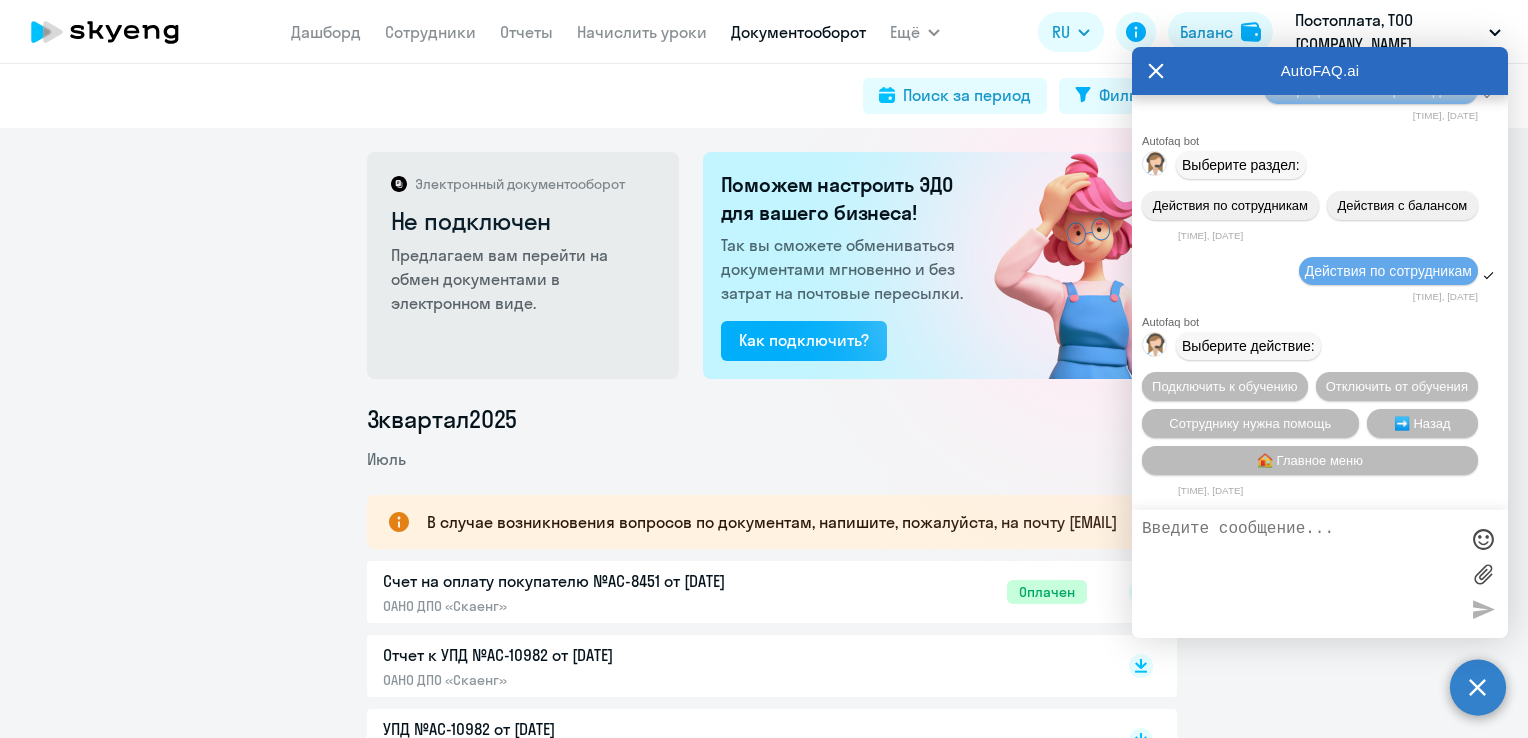 click on "Подключить к обучению Отключить от обучения Сотруднику нужна помощь ➡️ Назад 🏠 Главное меню" at bounding box center [1320, 423] 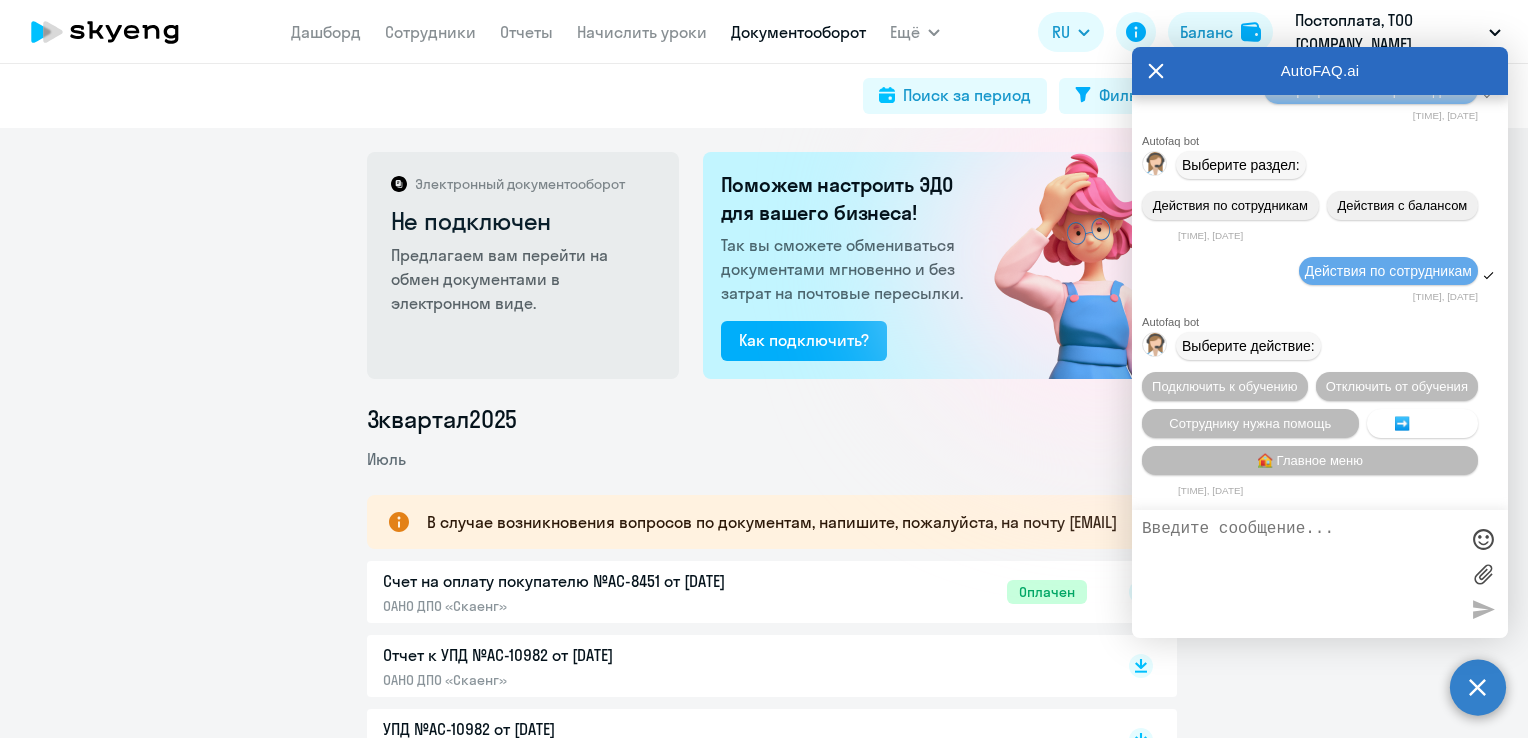 click on "➡️ Назад" at bounding box center [1422, 423] 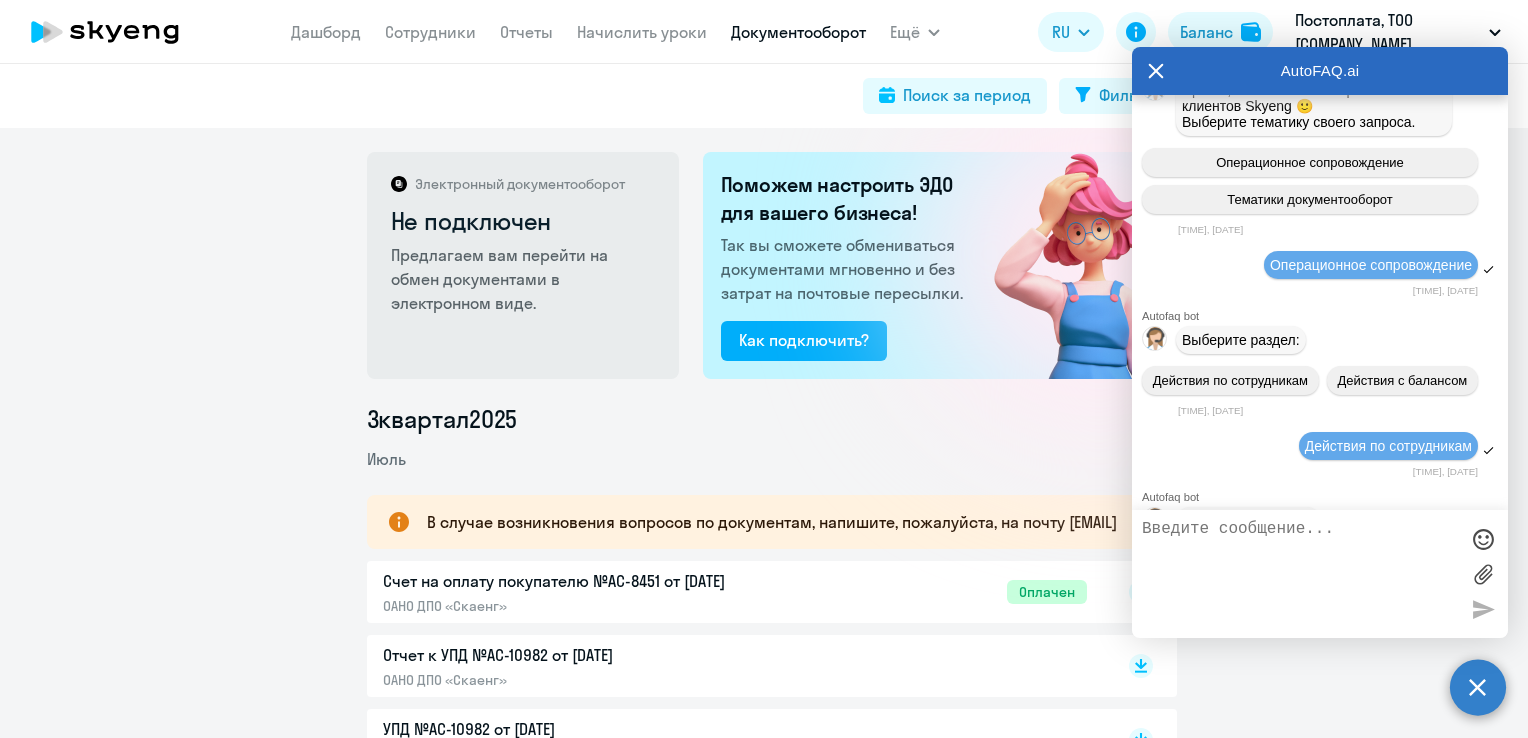 scroll, scrollTop: 100, scrollLeft: 0, axis: vertical 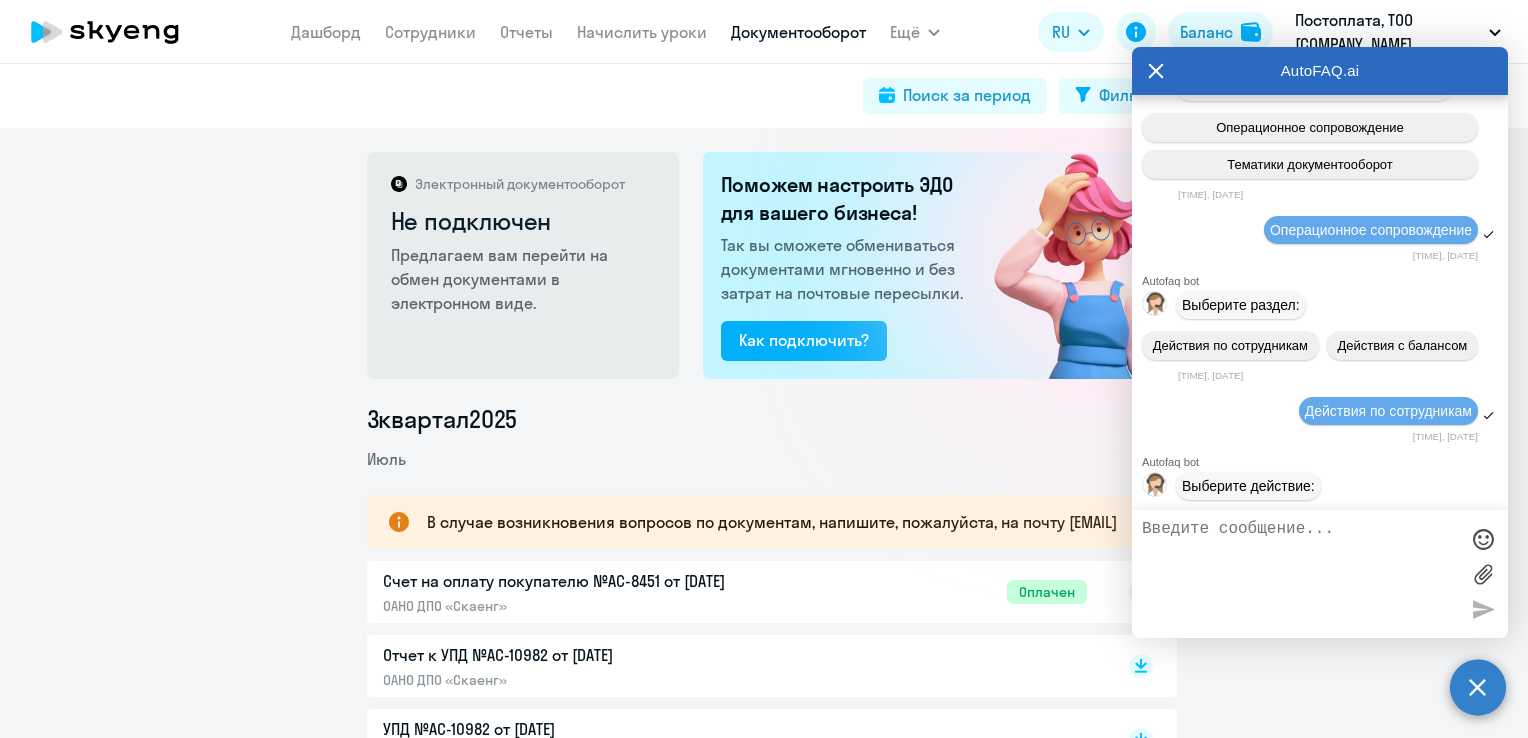 click on "AutoFAQ.ai" at bounding box center [1320, 71] 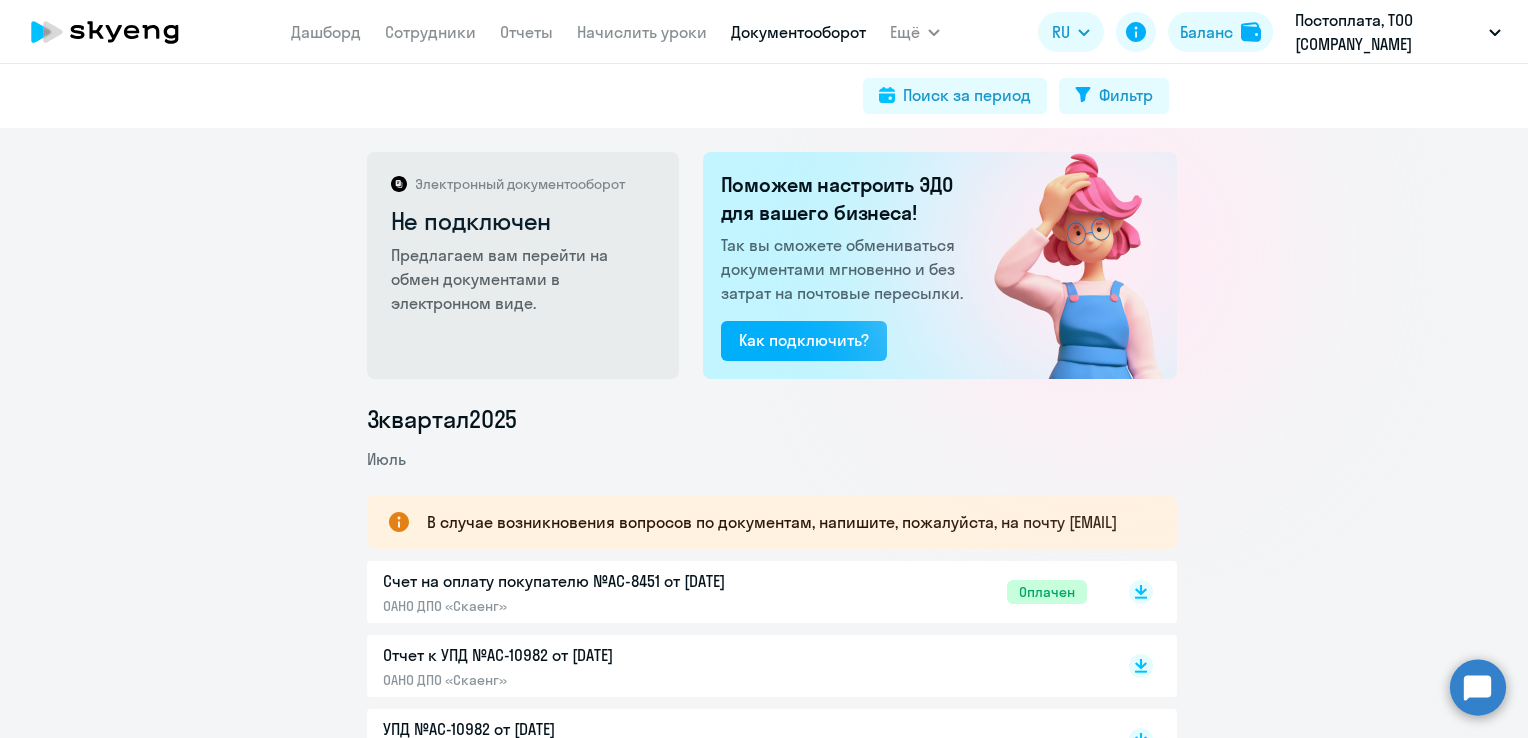 click 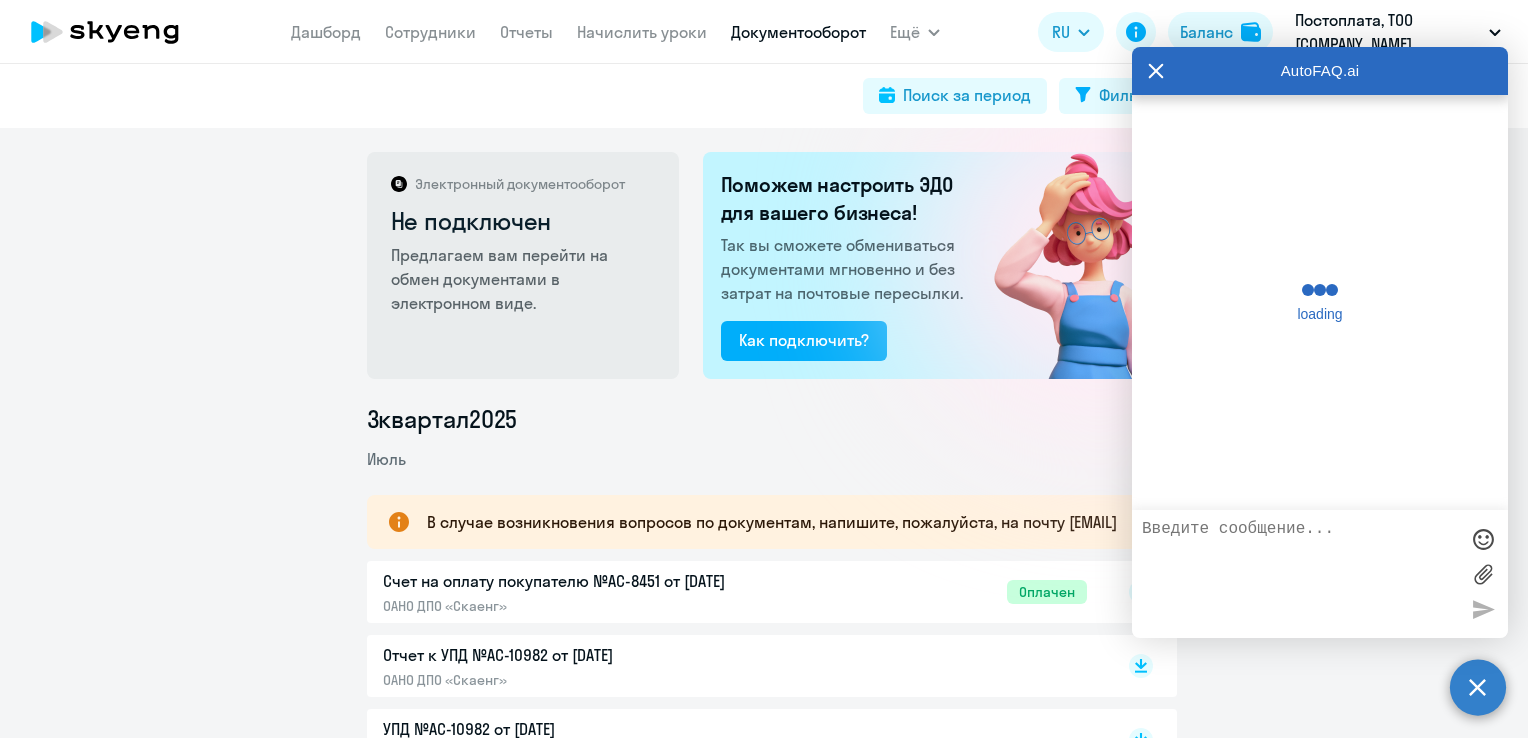 scroll, scrollTop: 415, scrollLeft: 0, axis: vertical 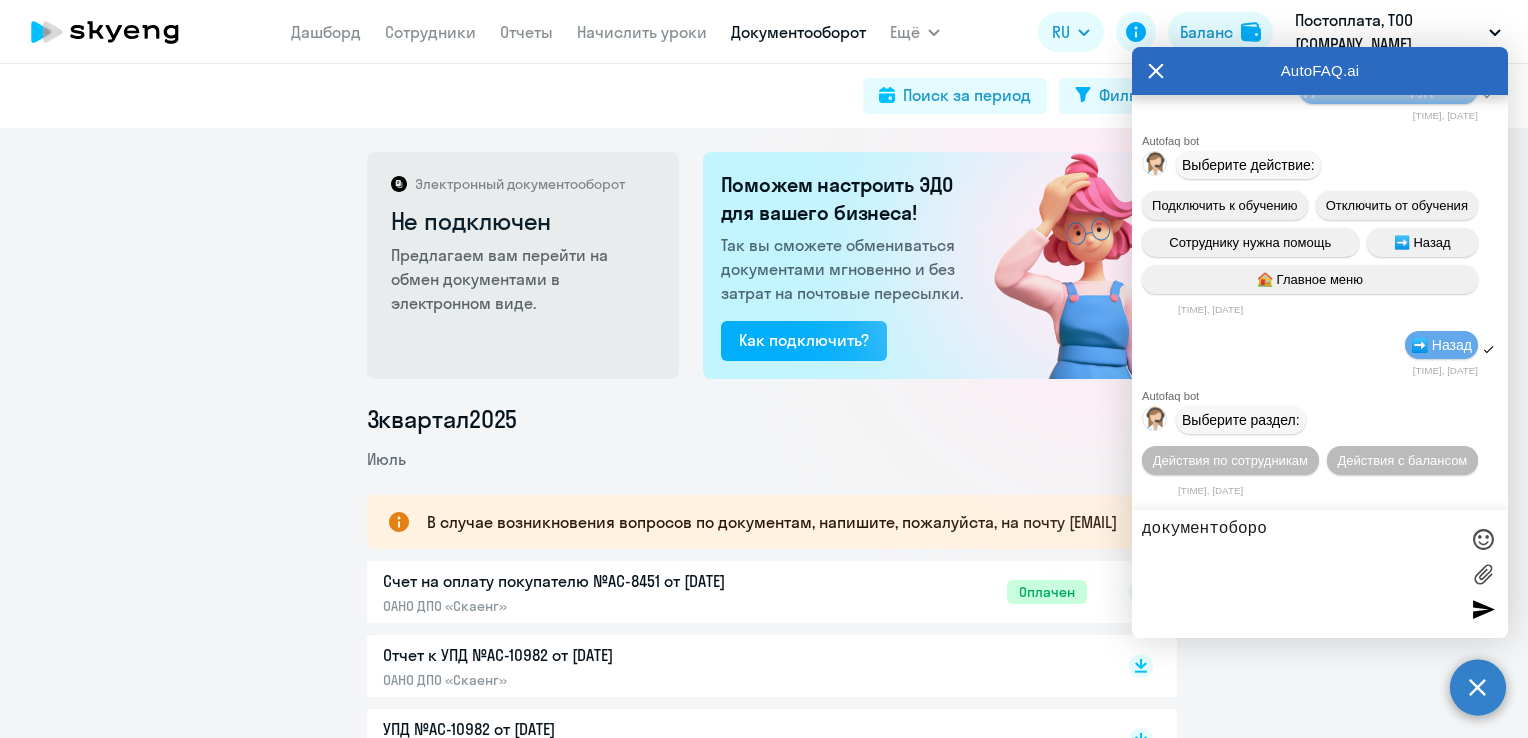 type on "документоборот" 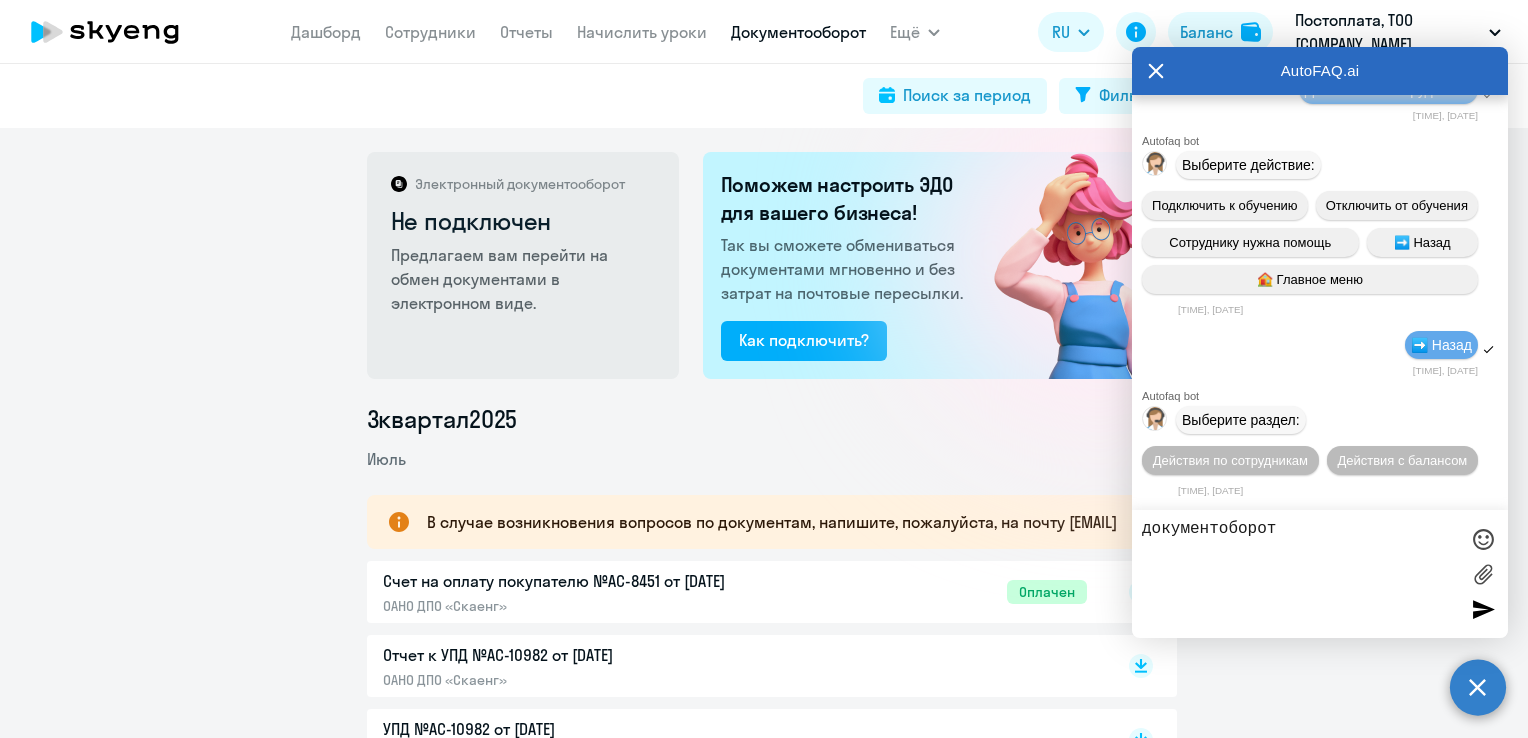 type 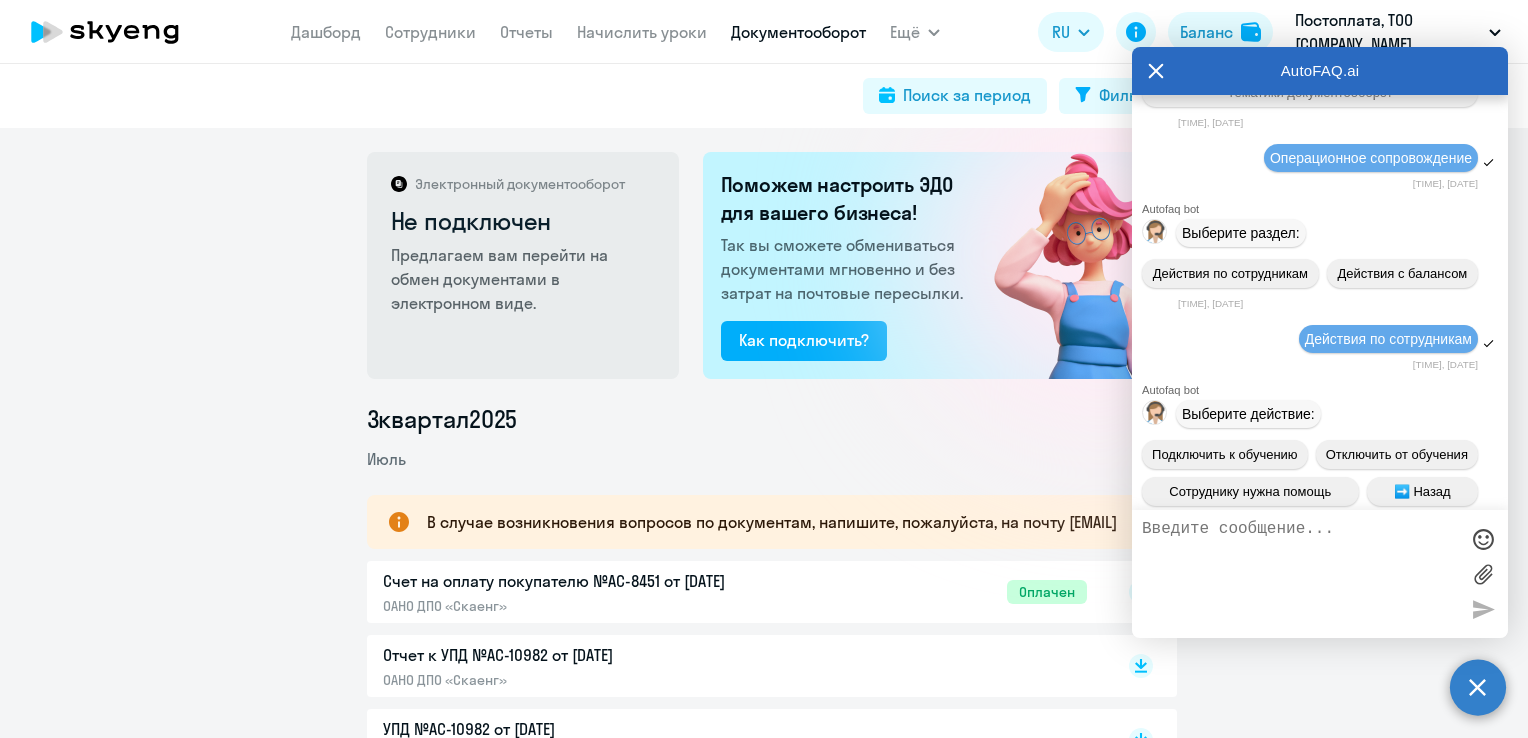 scroll, scrollTop: 540, scrollLeft: 0, axis: vertical 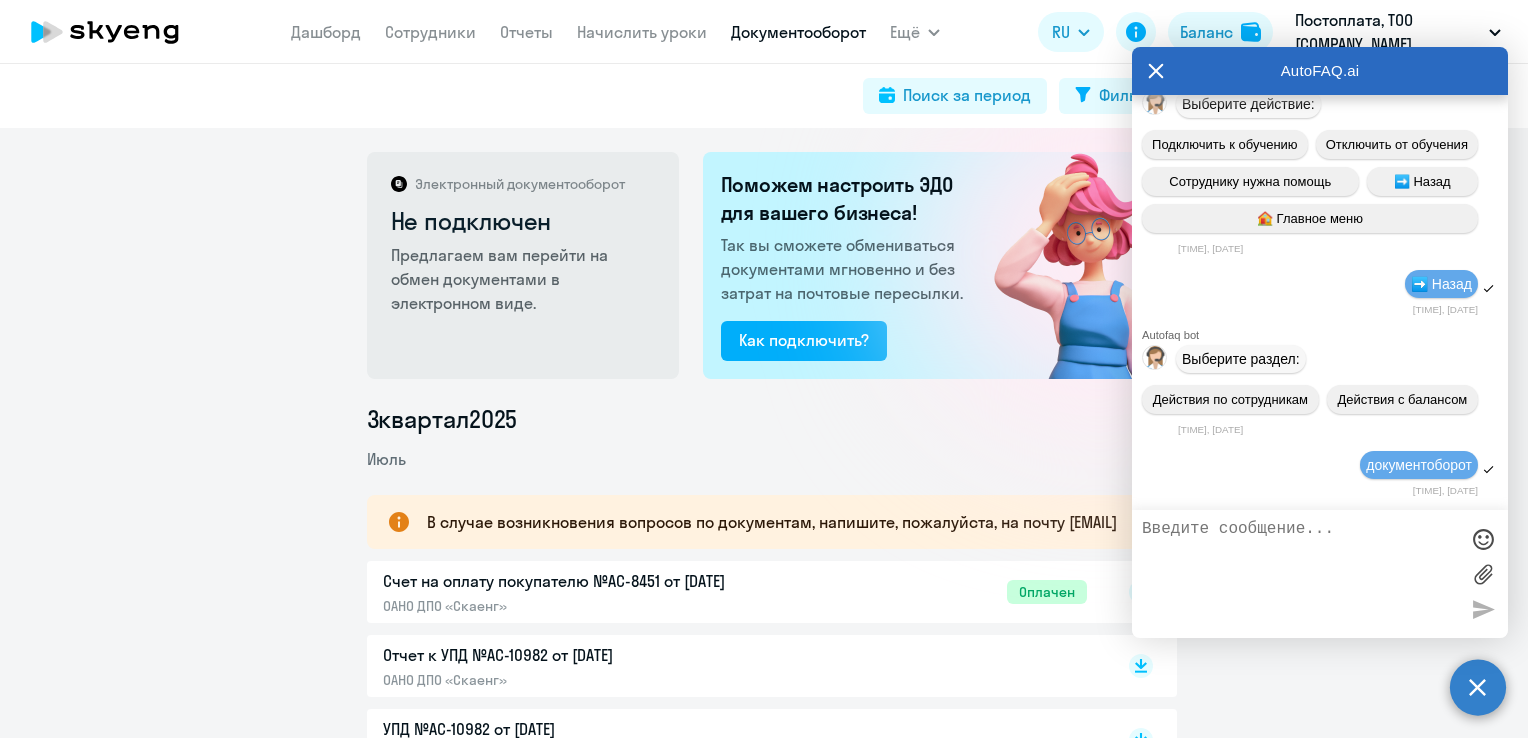 click 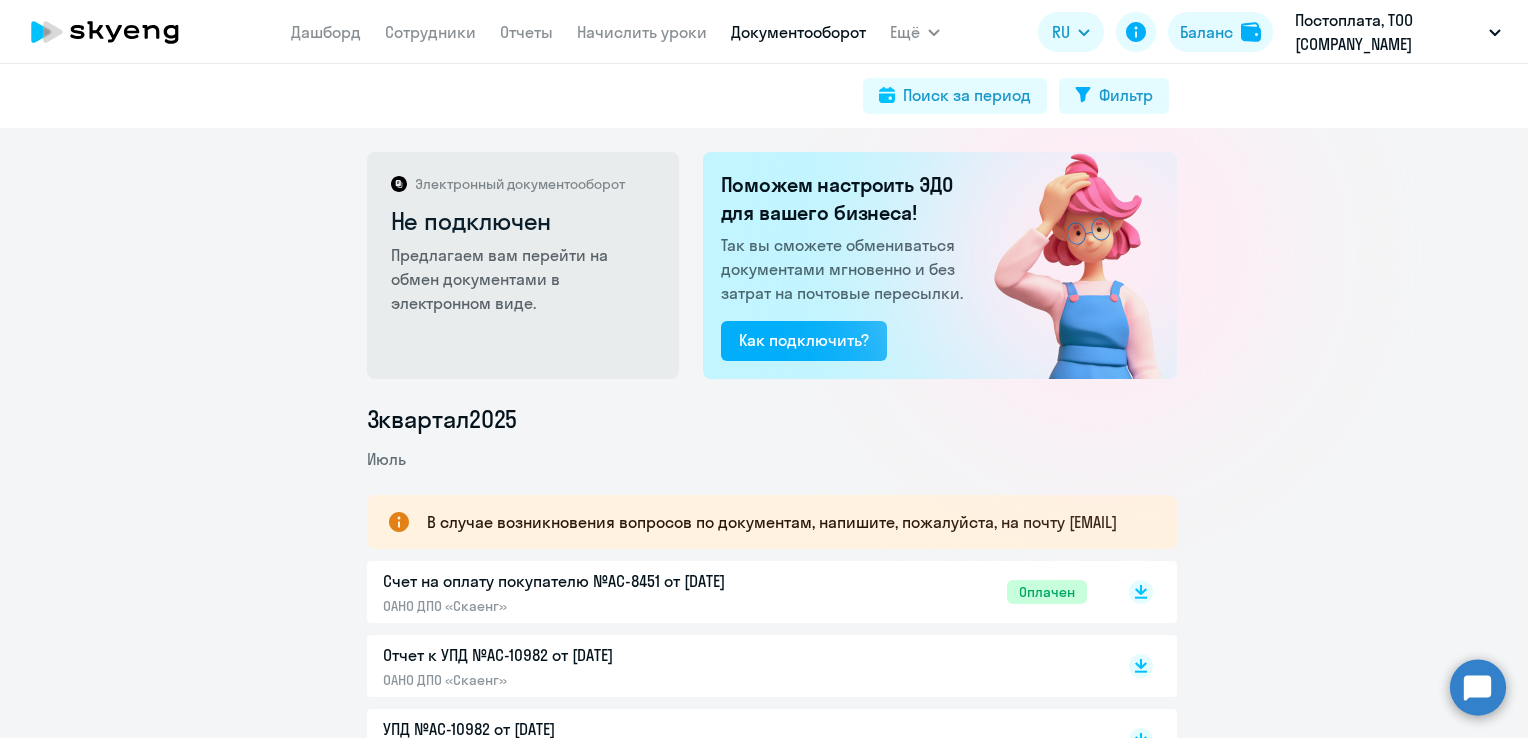click 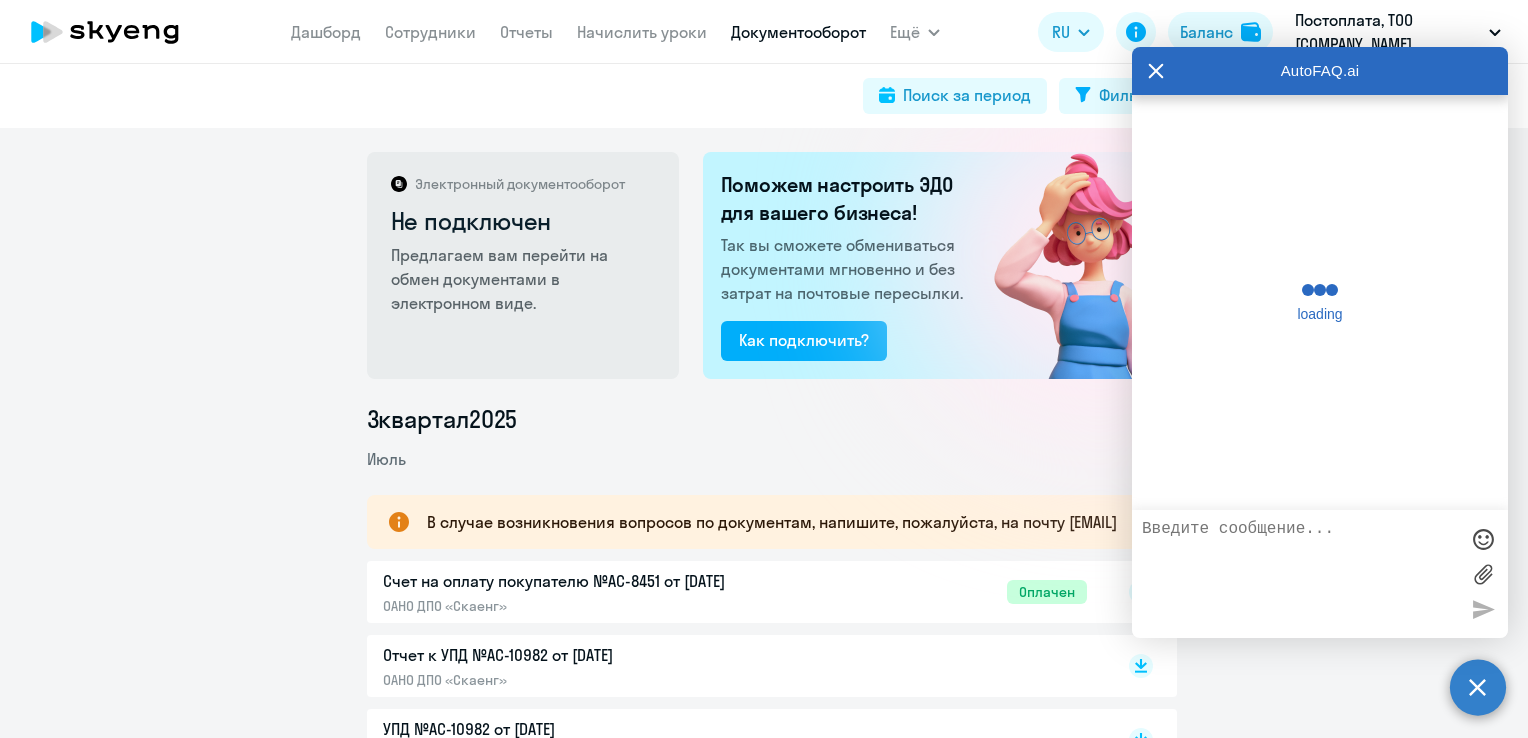 scroll, scrollTop: 0, scrollLeft: 0, axis: both 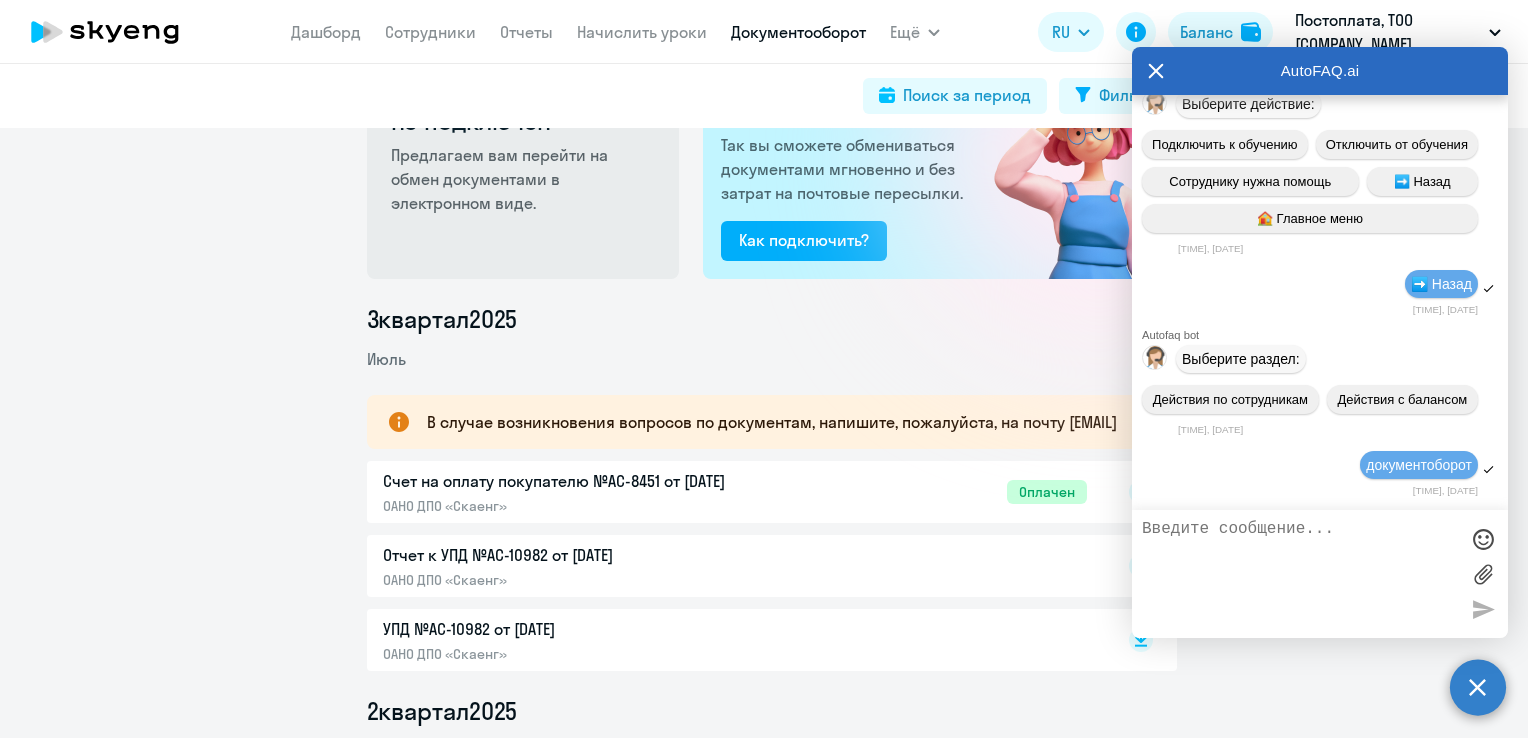 click 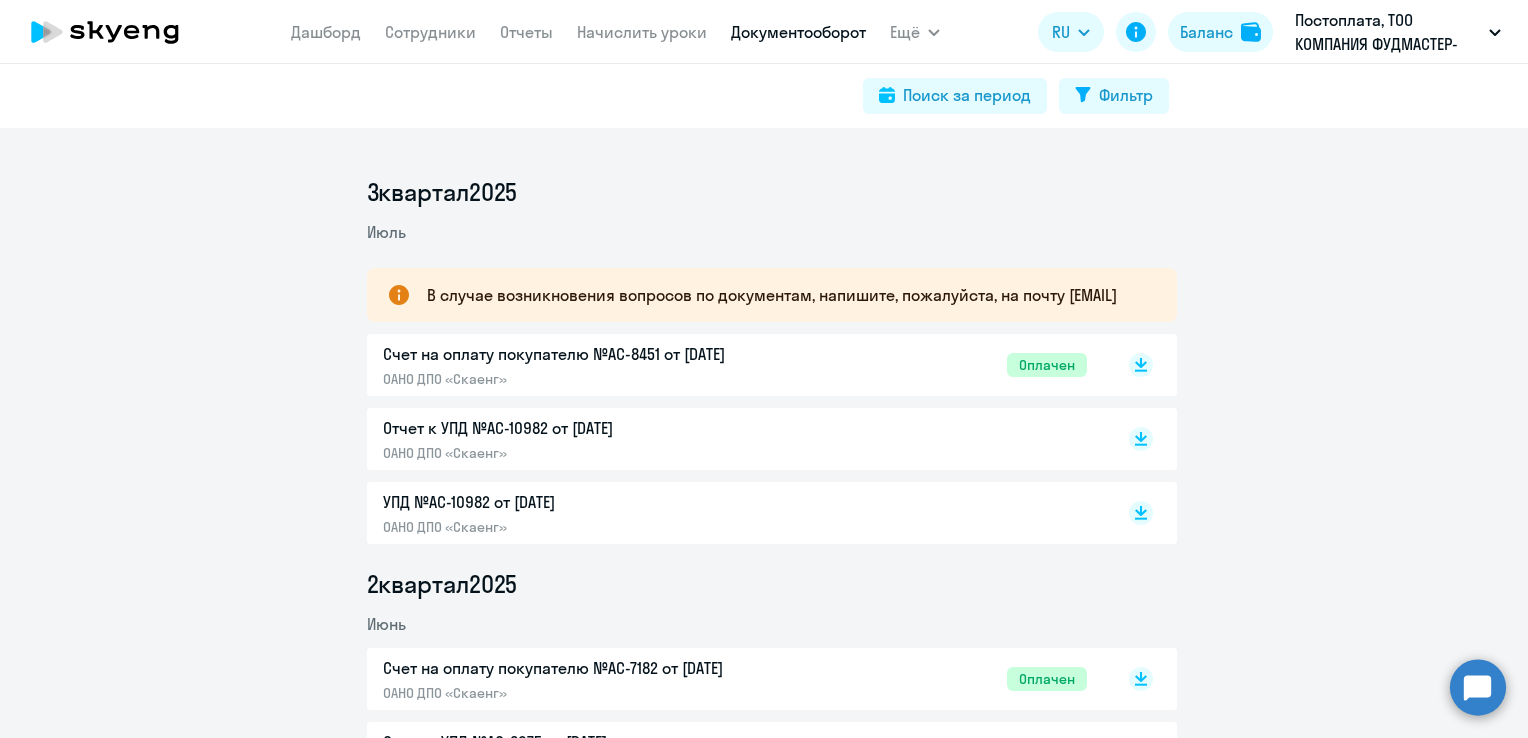 scroll, scrollTop: 0, scrollLeft: 0, axis: both 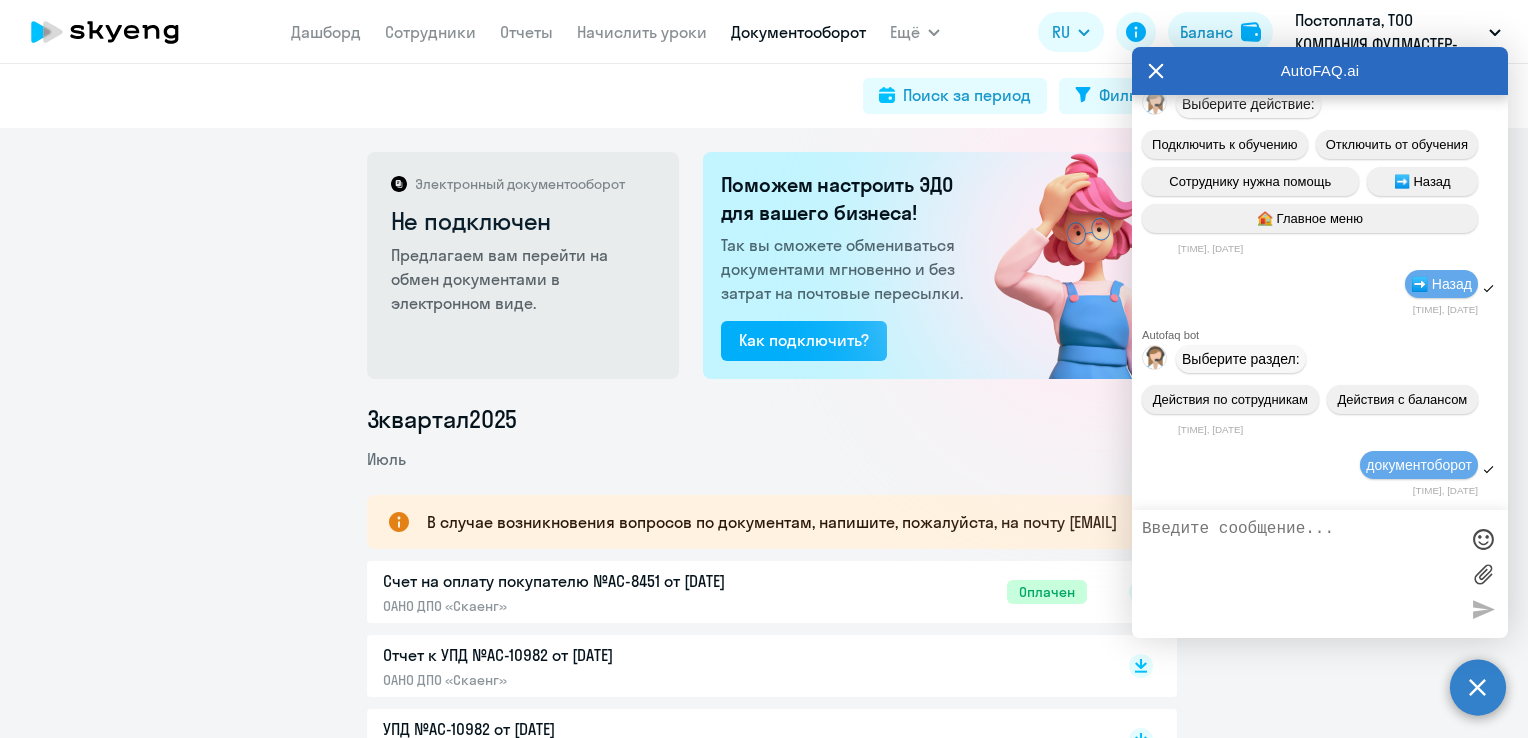 click at bounding box center [1300, 574] 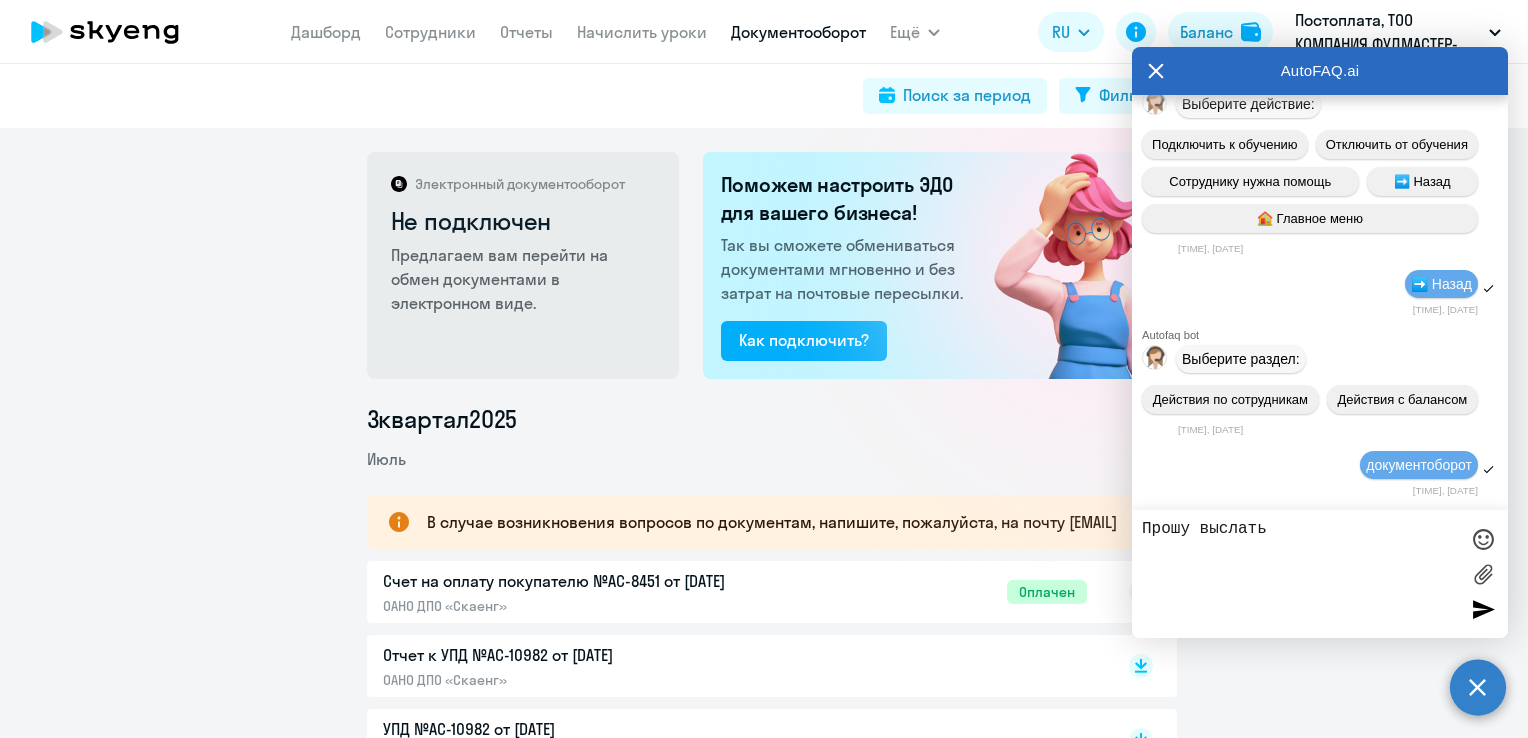 type on "Прошу выслать" 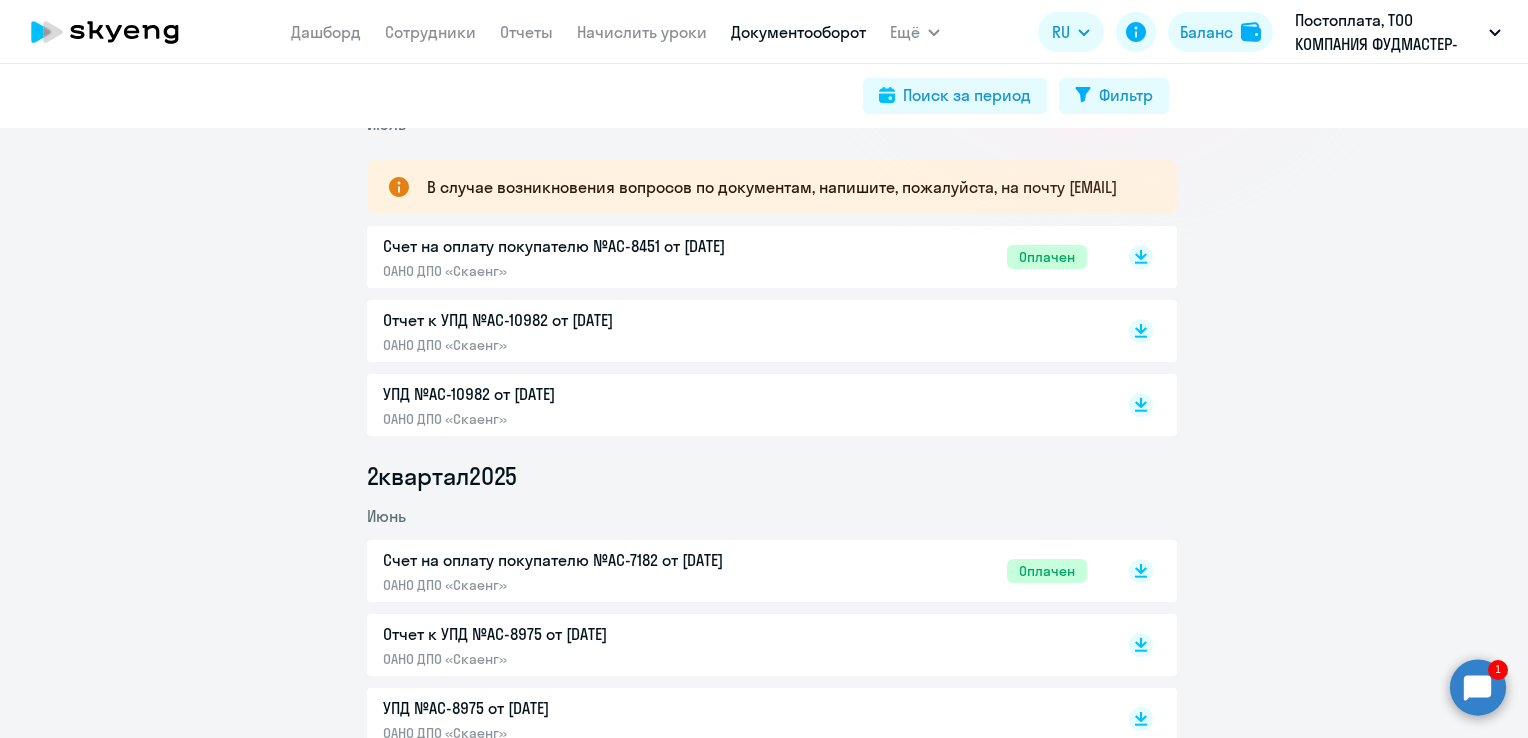 scroll, scrollTop: 300, scrollLeft: 0, axis: vertical 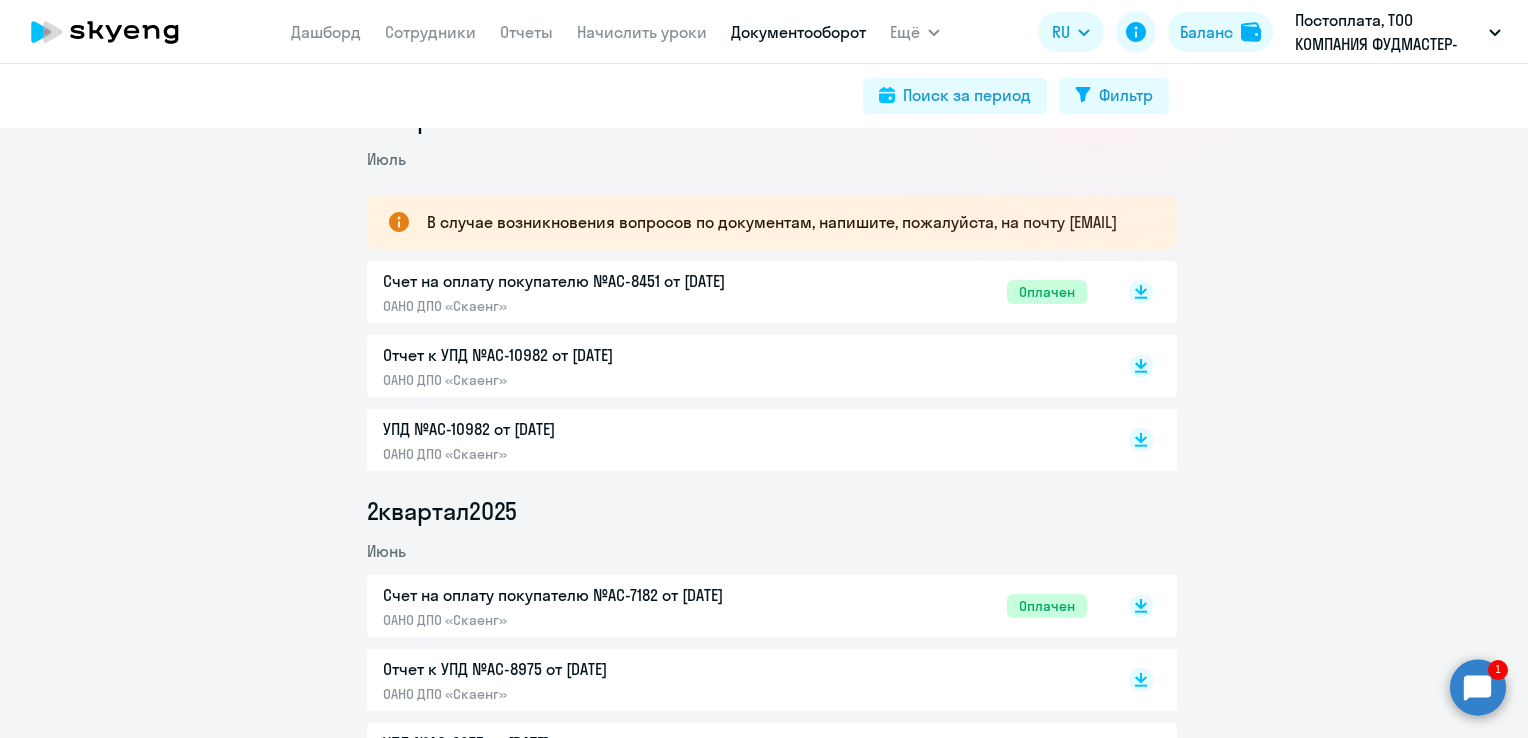 click 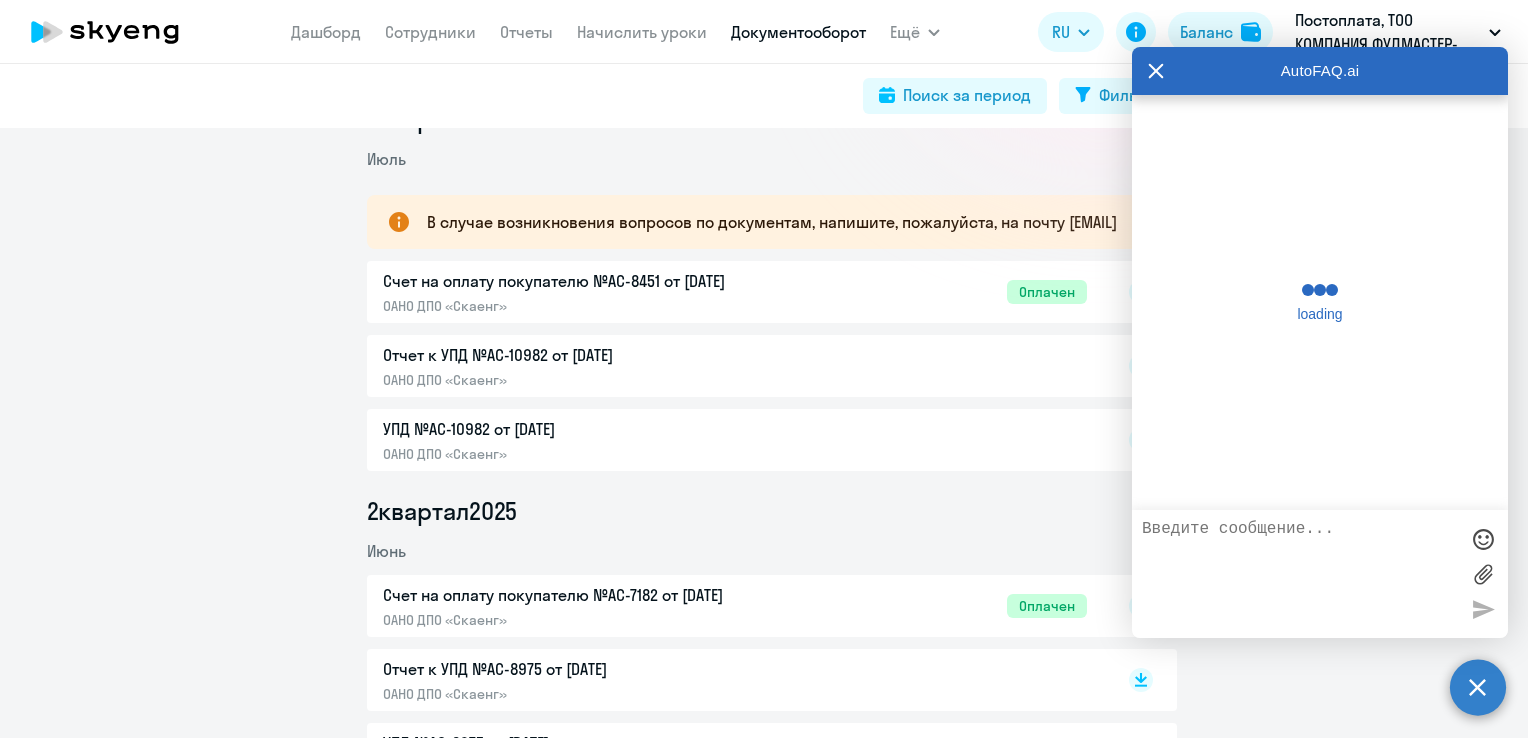 scroll, scrollTop: 415, scrollLeft: 0, axis: vertical 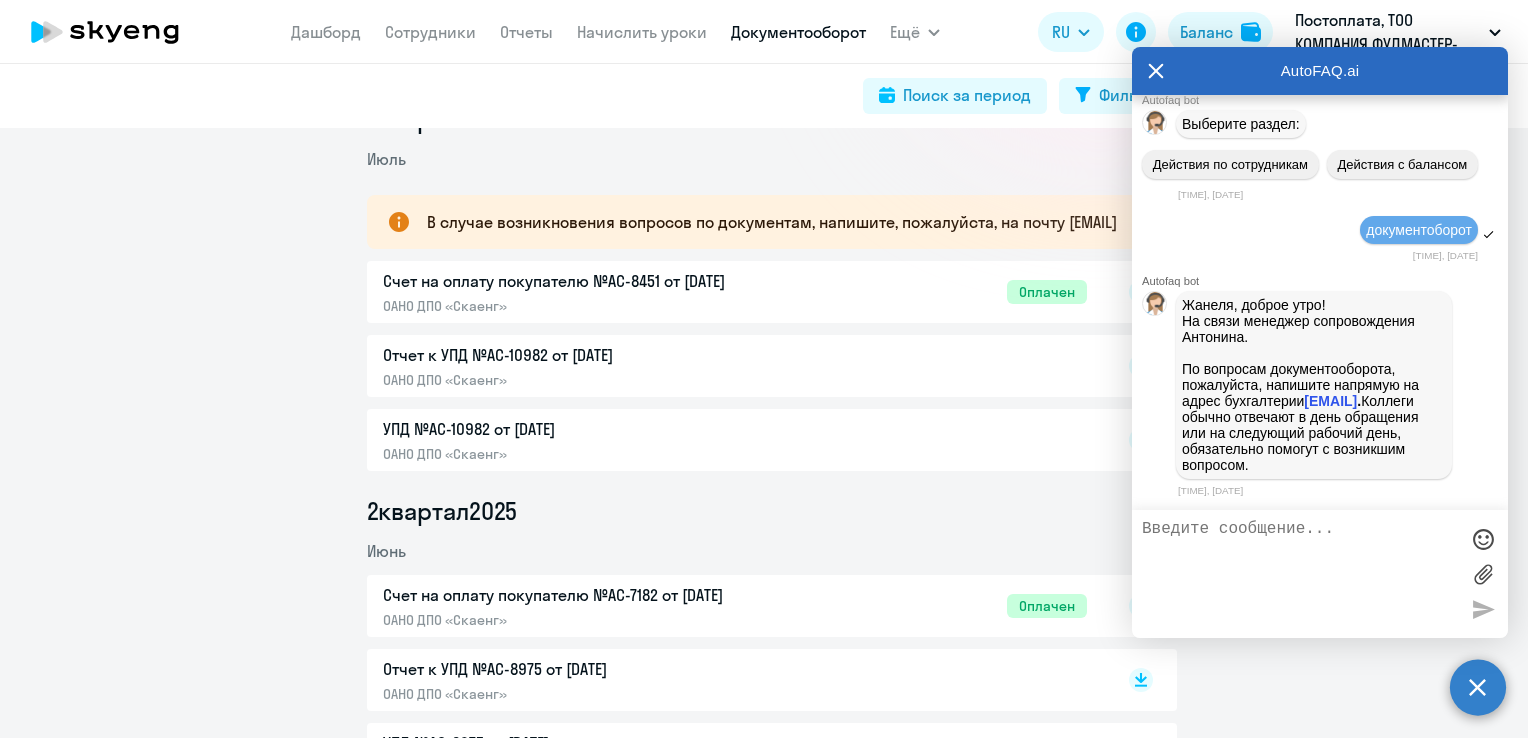drag, startPoint x: 1179, startPoint y: 394, endPoint x: 1328, endPoint y: 393, distance: 149.00336 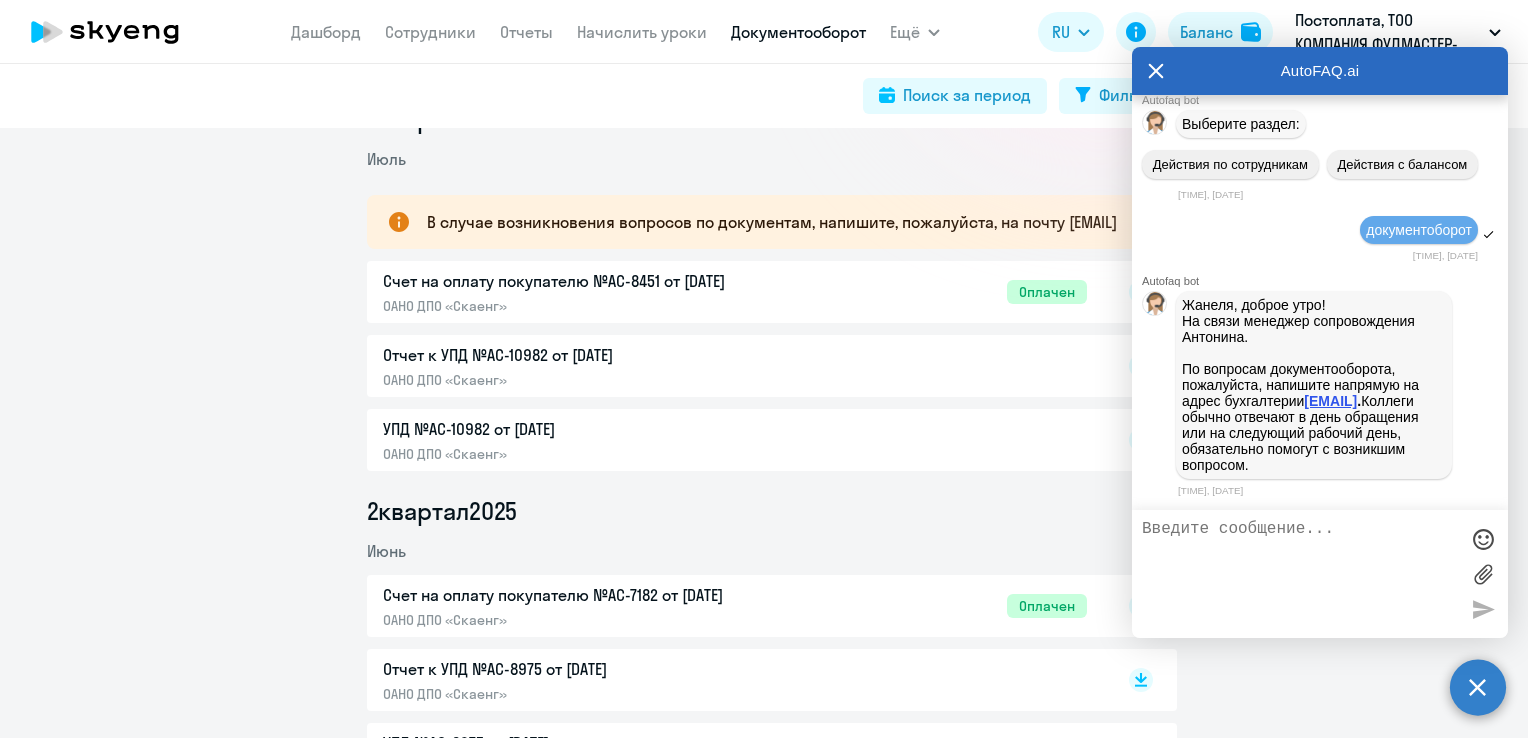 copy on "document@skyeng.ru" 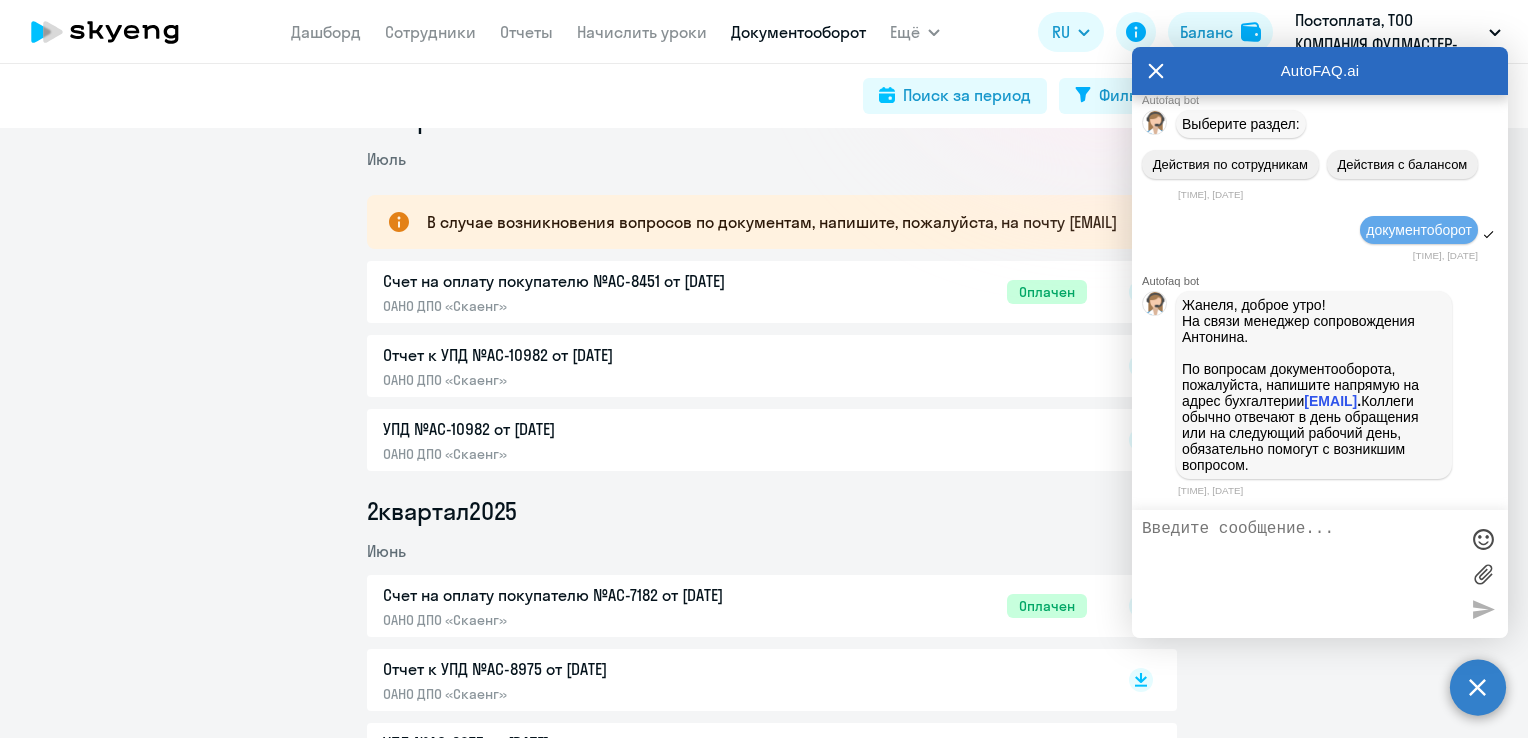 click 